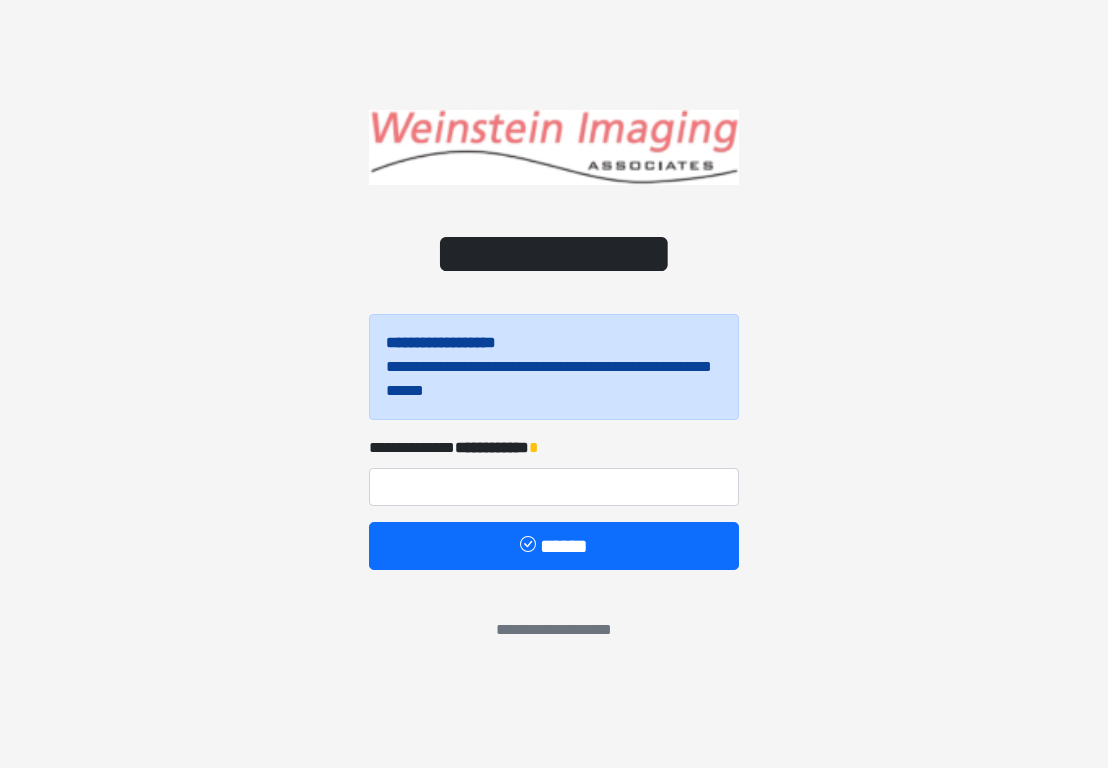 scroll, scrollTop: 0, scrollLeft: 0, axis: both 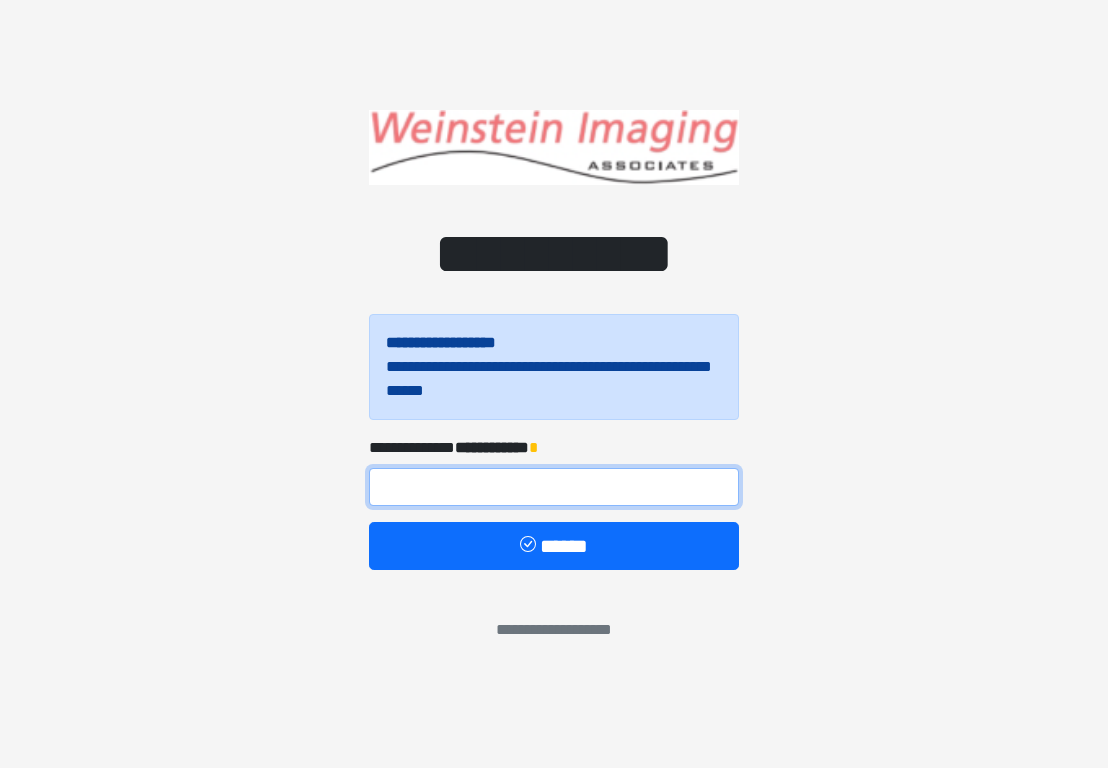 click at bounding box center (554, 487) 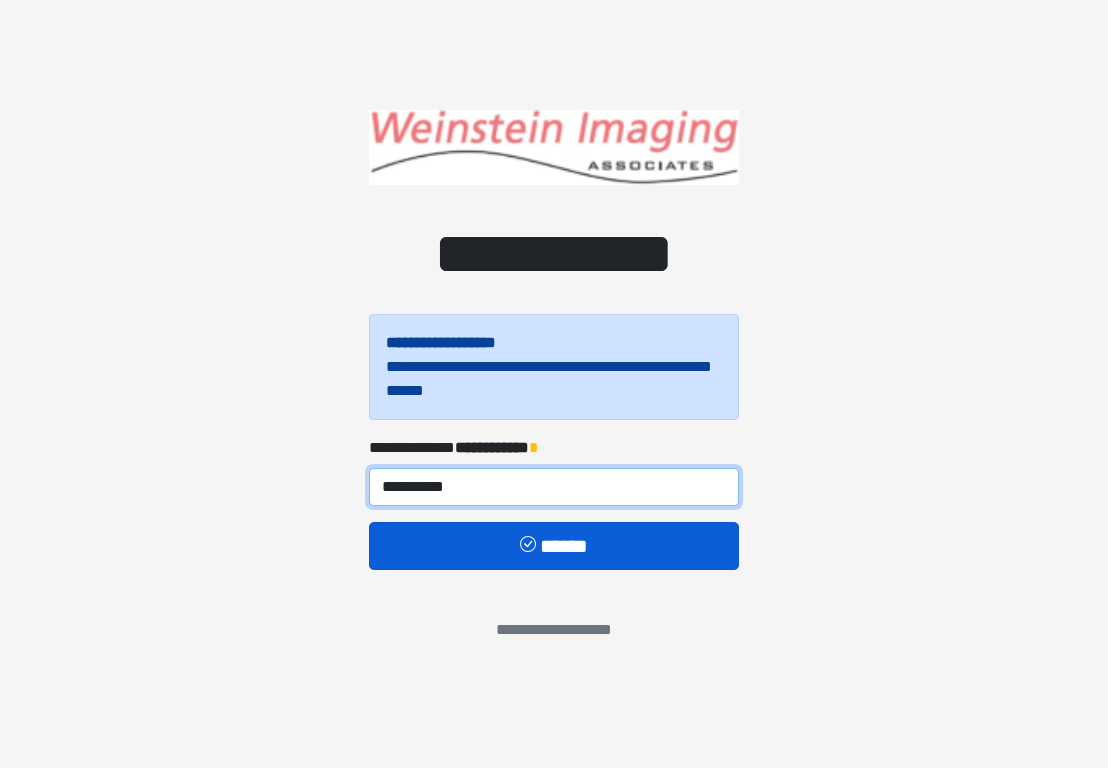 type on "**********" 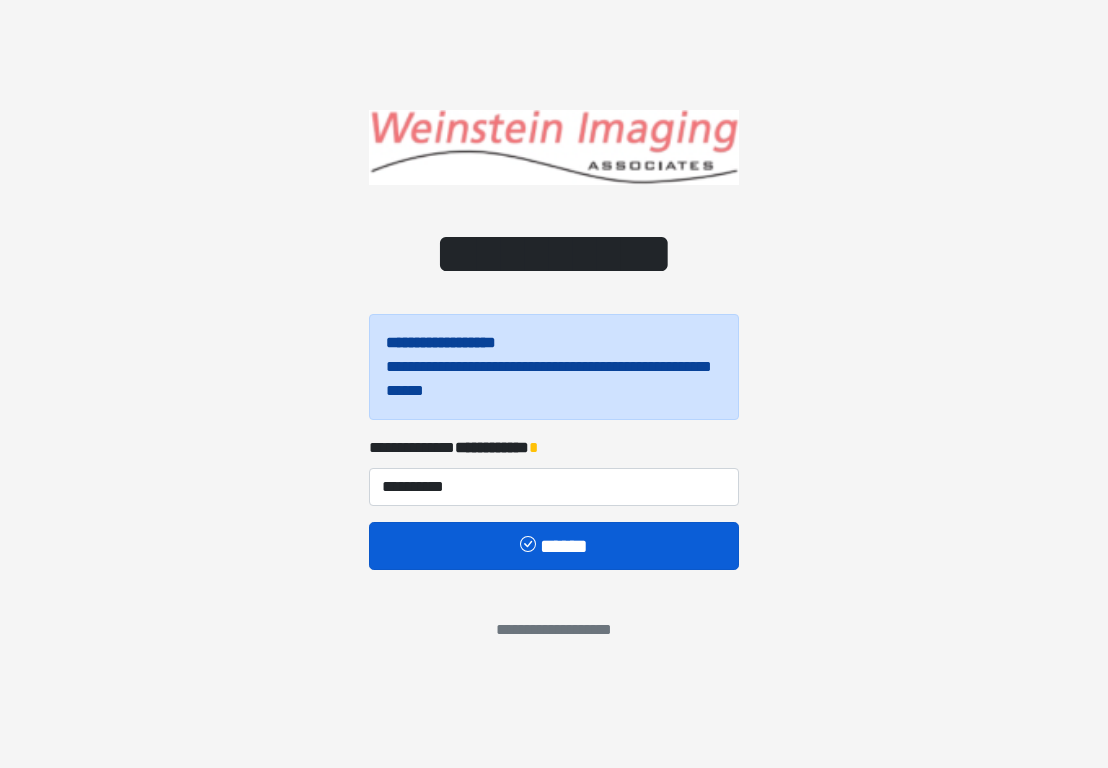 click on "******" at bounding box center (554, 546) 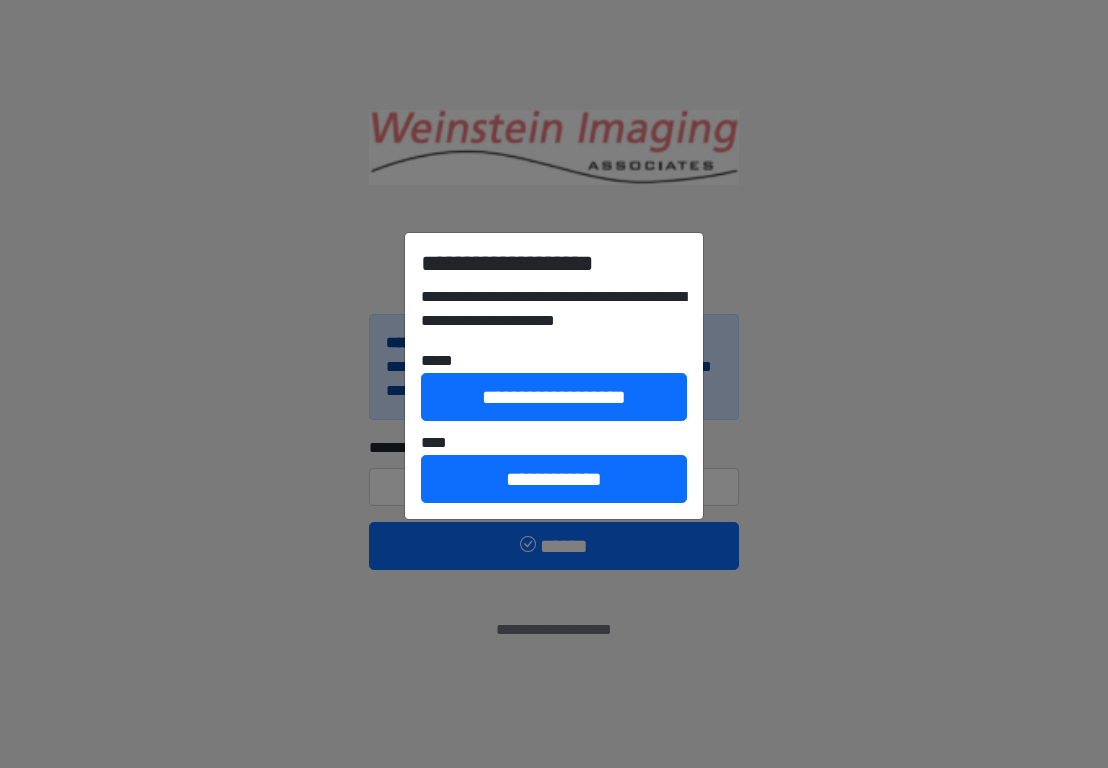click on "**********" at bounding box center (554, 384) 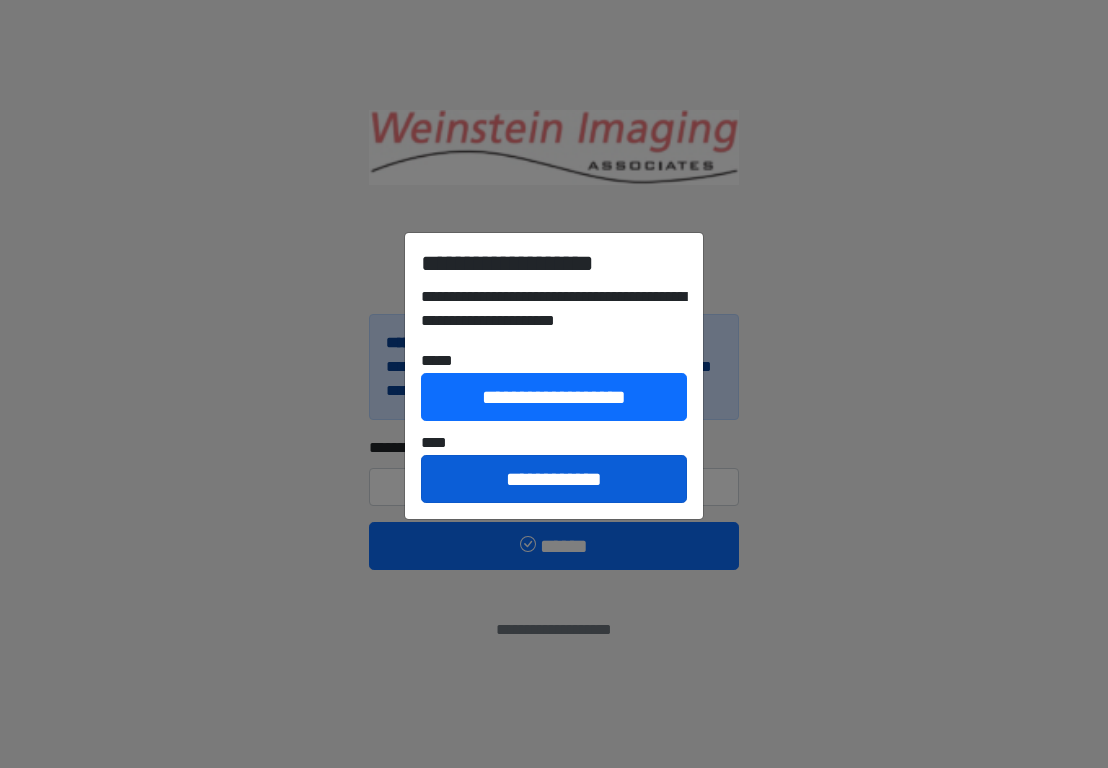 click on "**********" at bounding box center [554, 479] 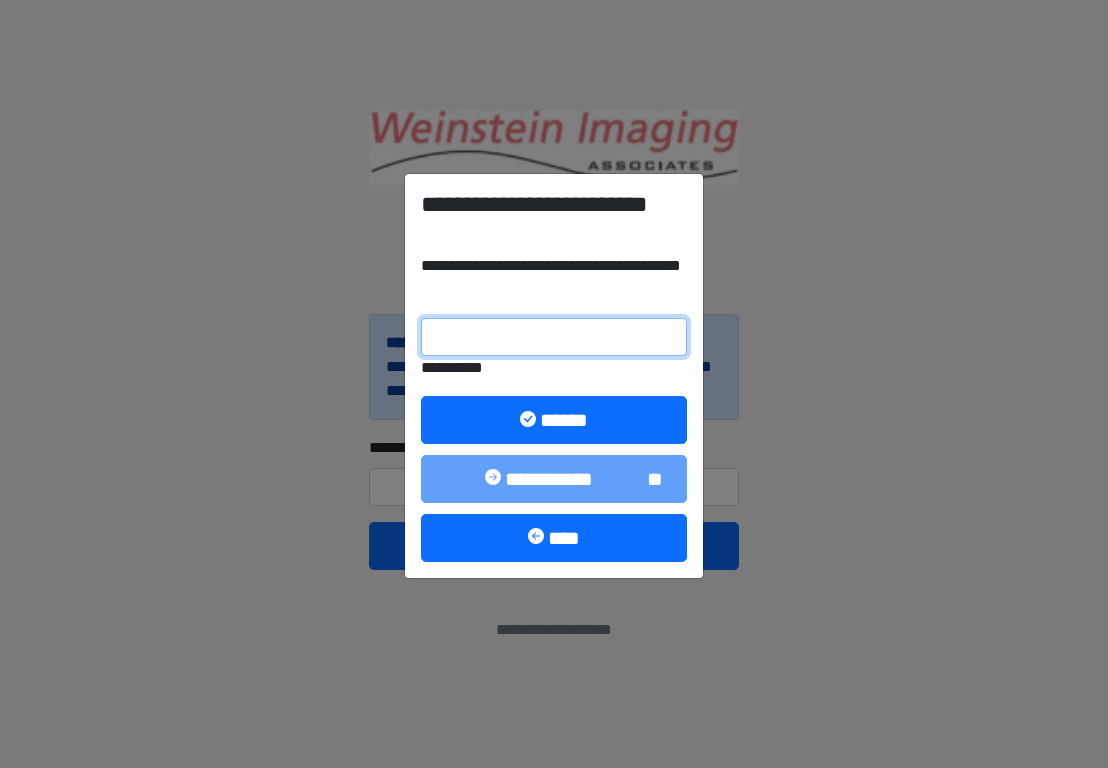 click on "**********" at bounding box center [554, 337] 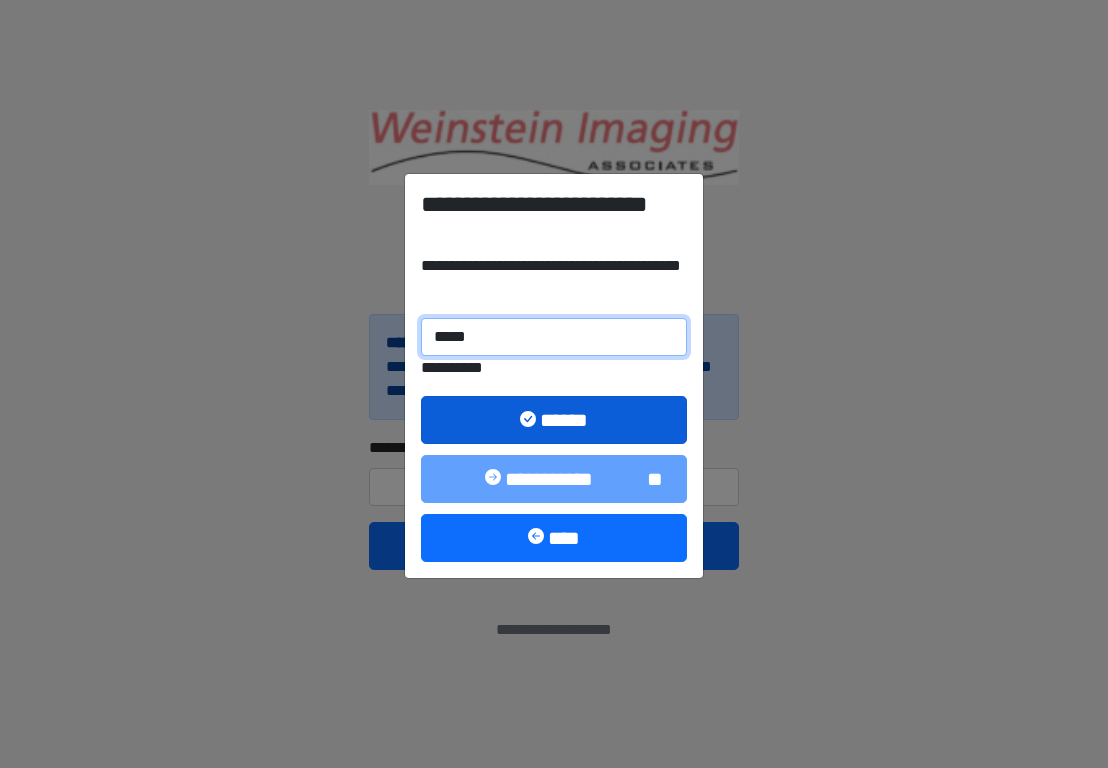 type on "******" 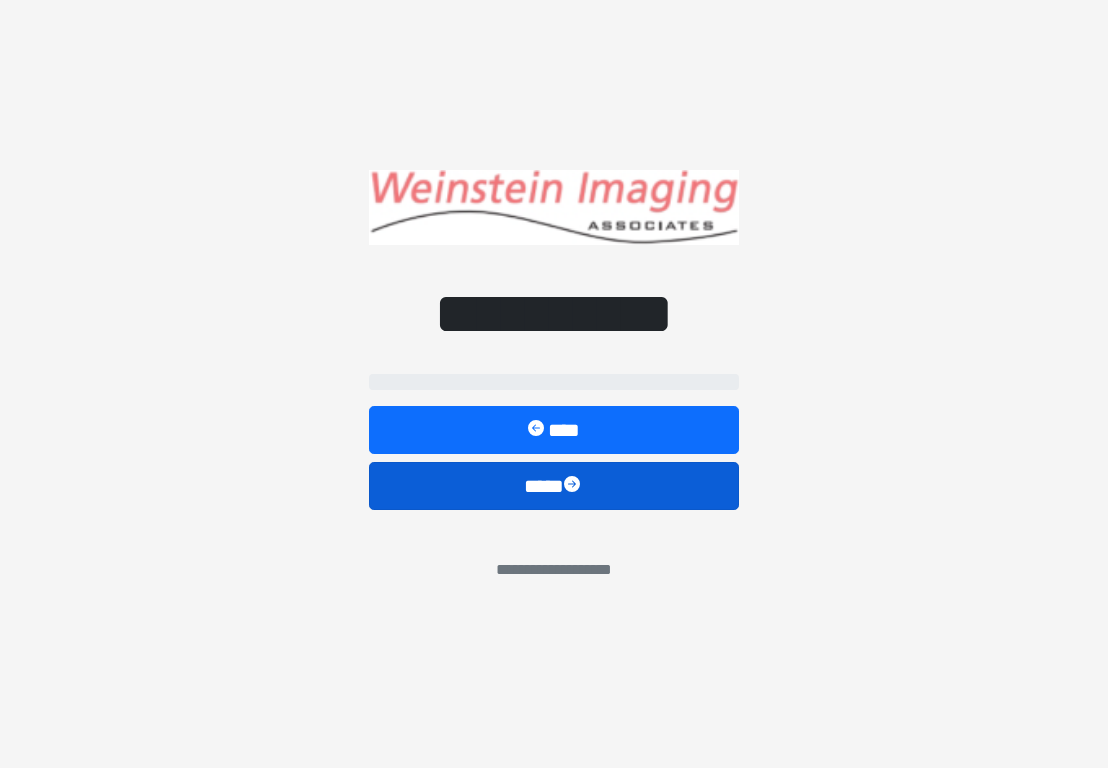 select on "*****" 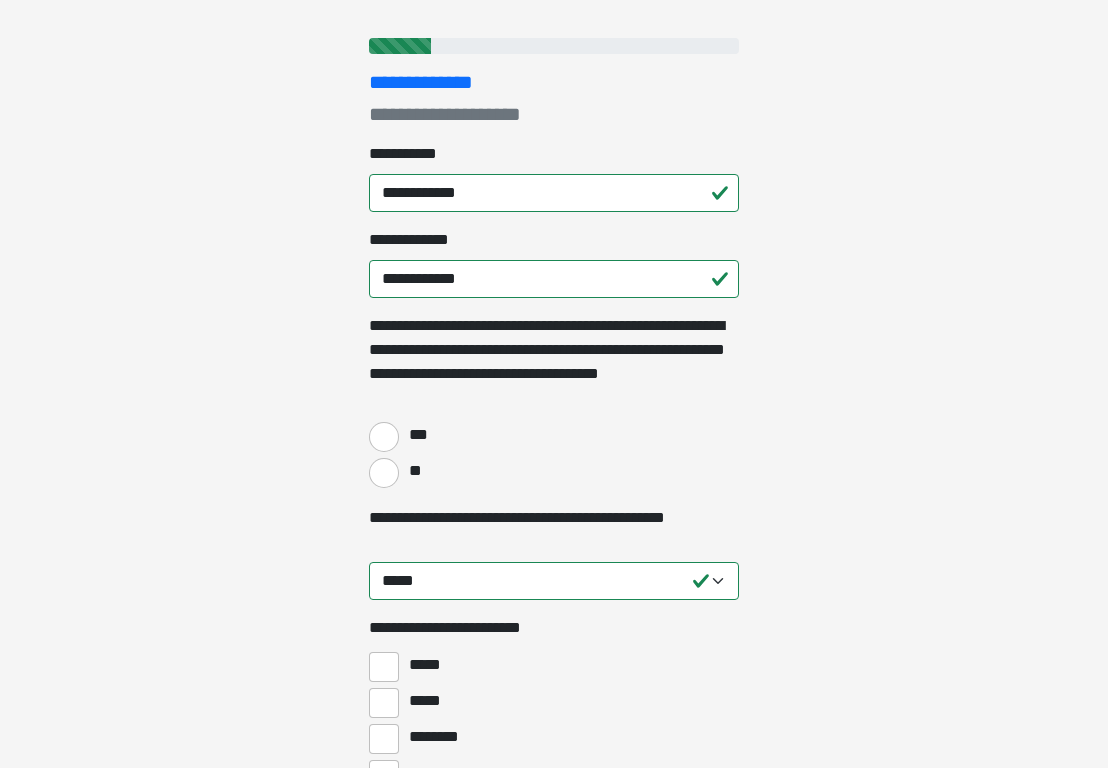 scroll, scrollTop: 246, scrollLeft: 0, axis: vertical 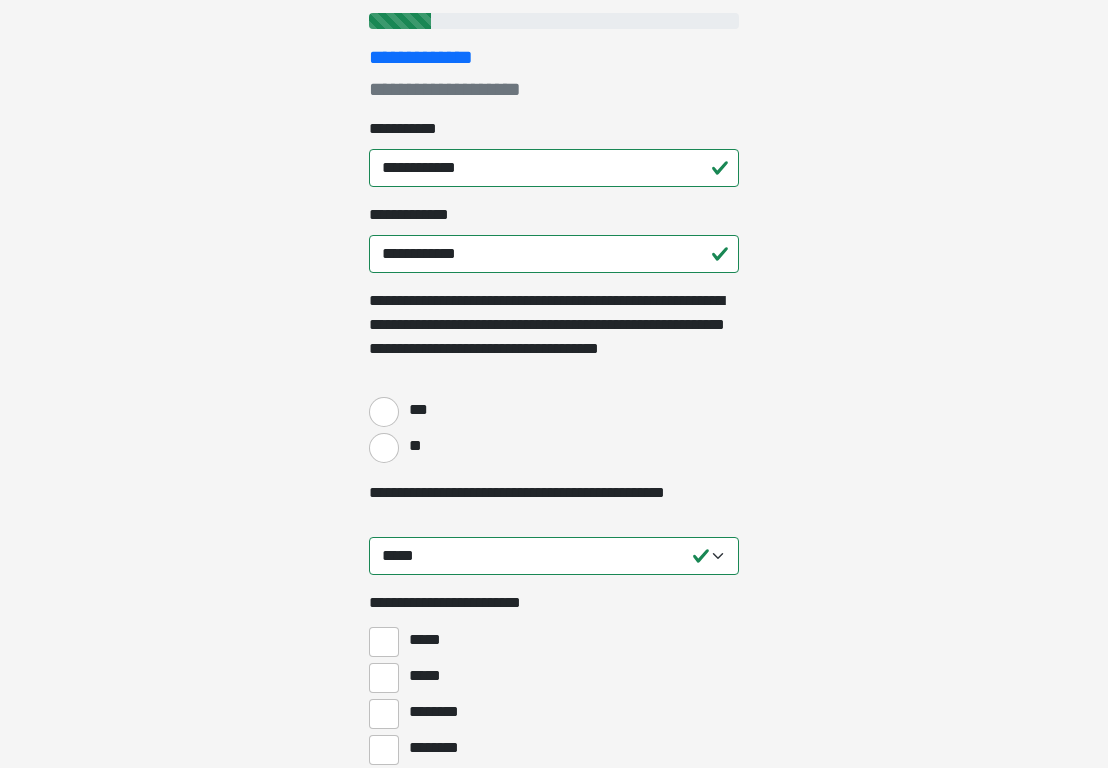 click on "***" at bounding box center (384, 412) 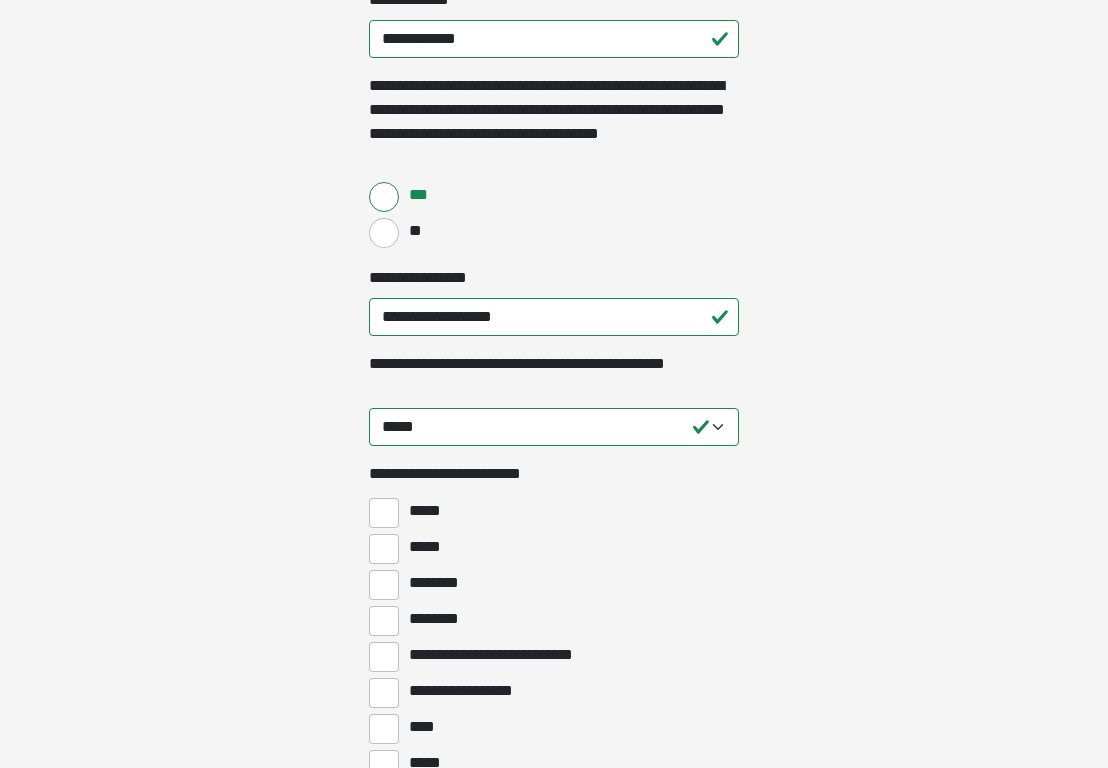 scroll, scrollTop: 463, scrollLeft: 0, axis: vertical 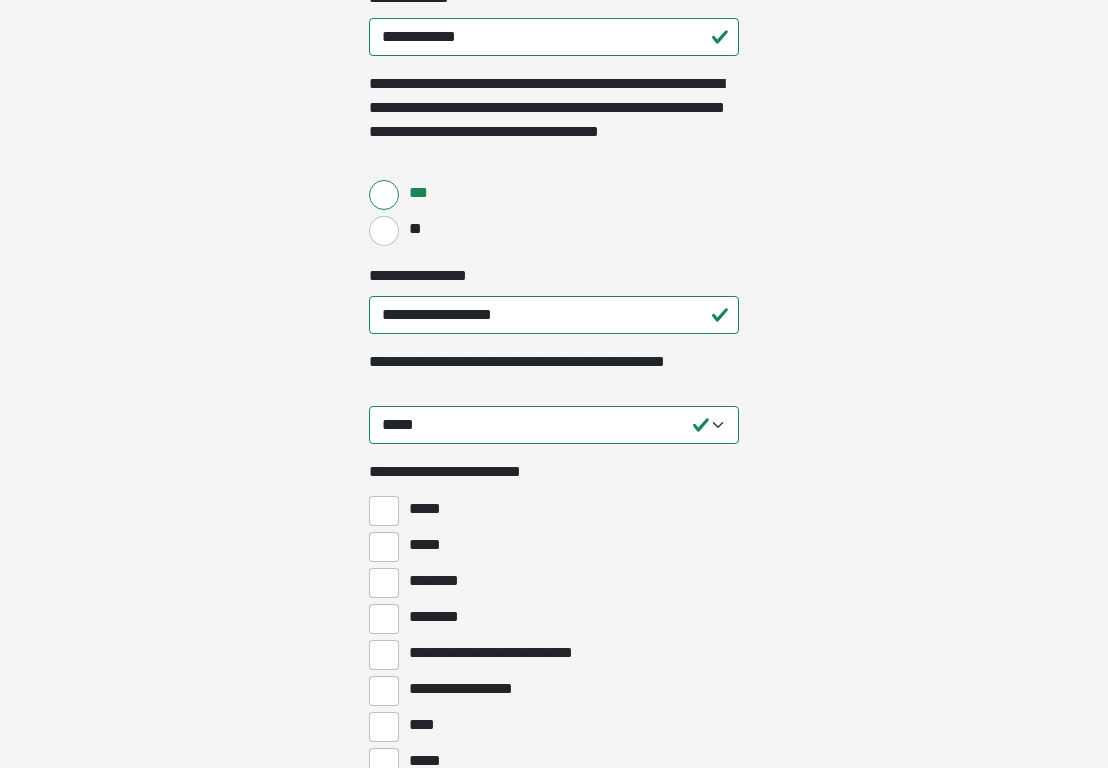 click on "*****" at bounding box center (384, 511) 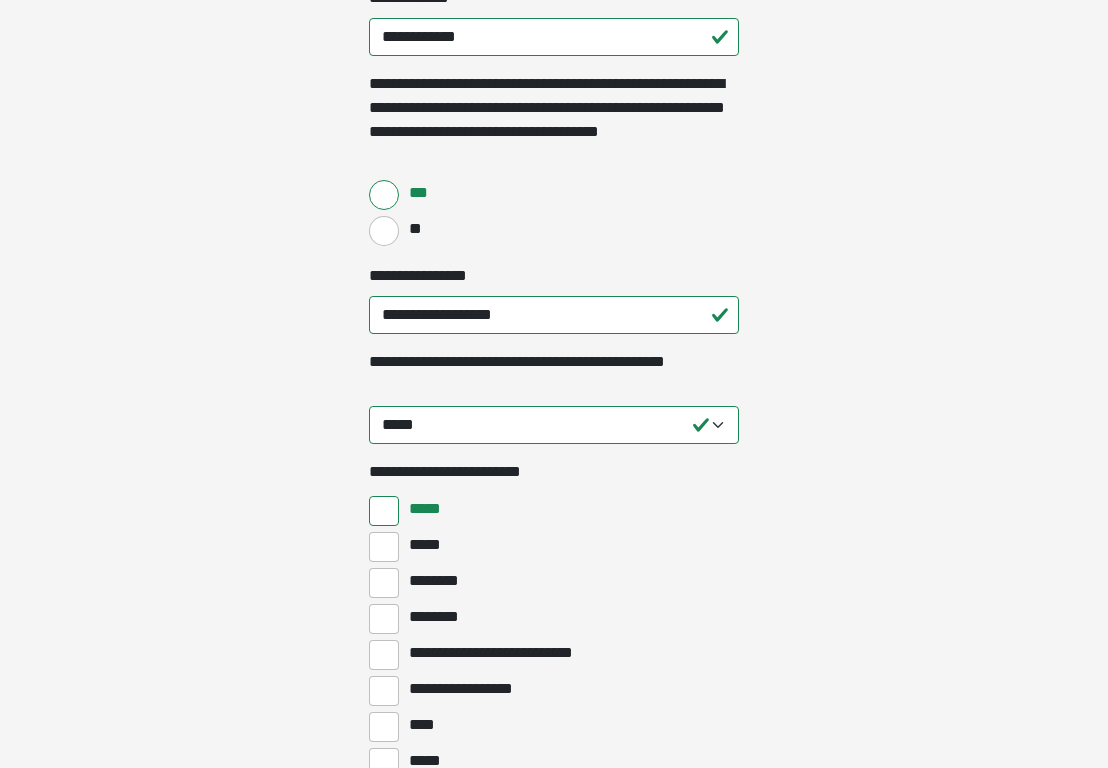 click on "*****" at bounding box center (384, 511) 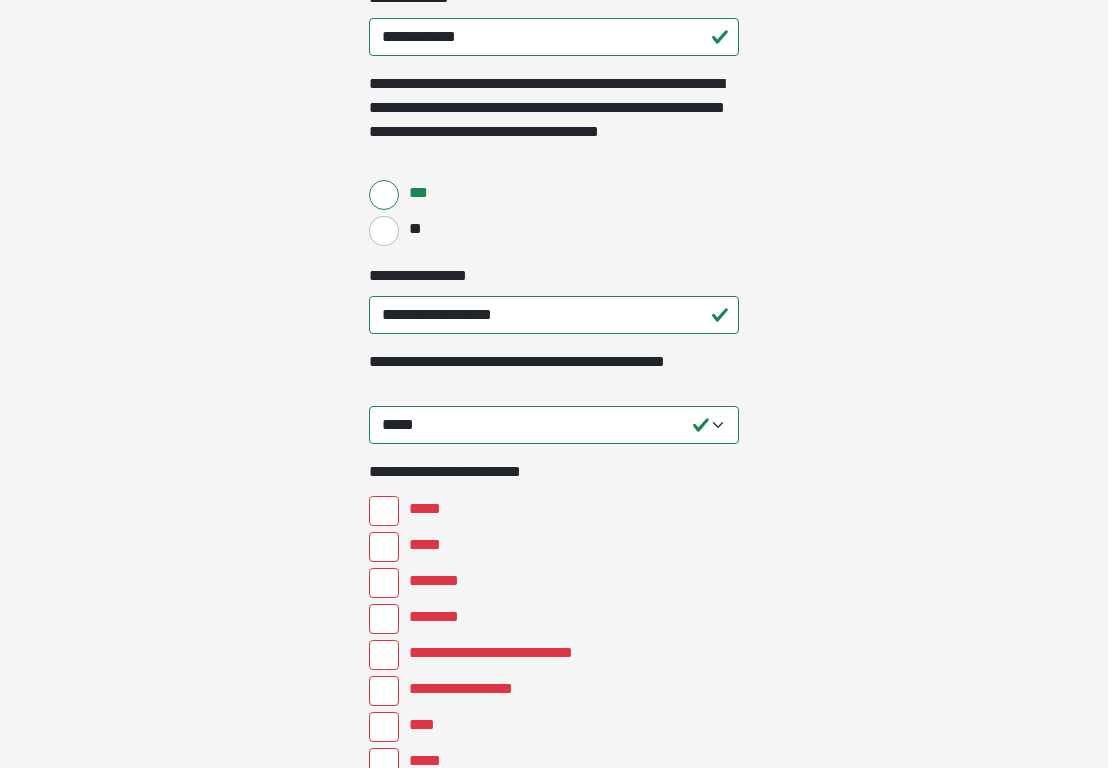 click on "**********" at bounding box center [384, 655] 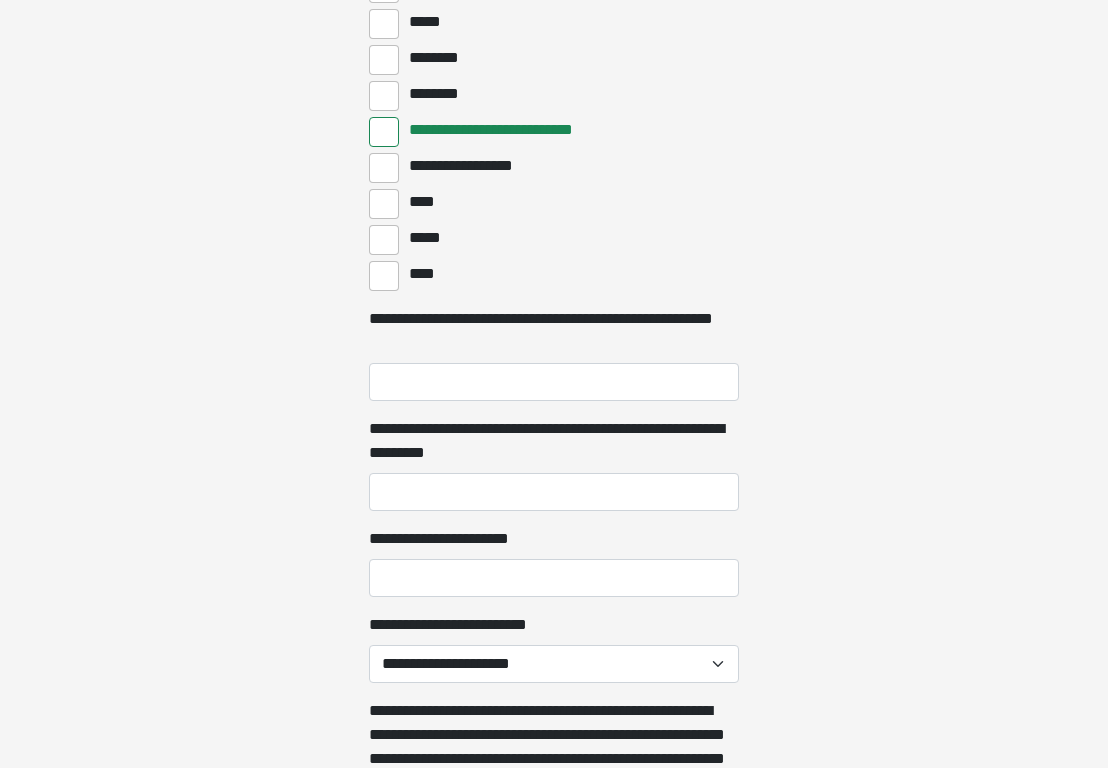 scroll, scrollTop: 1004, scrollLeft: 0, axis: vertical 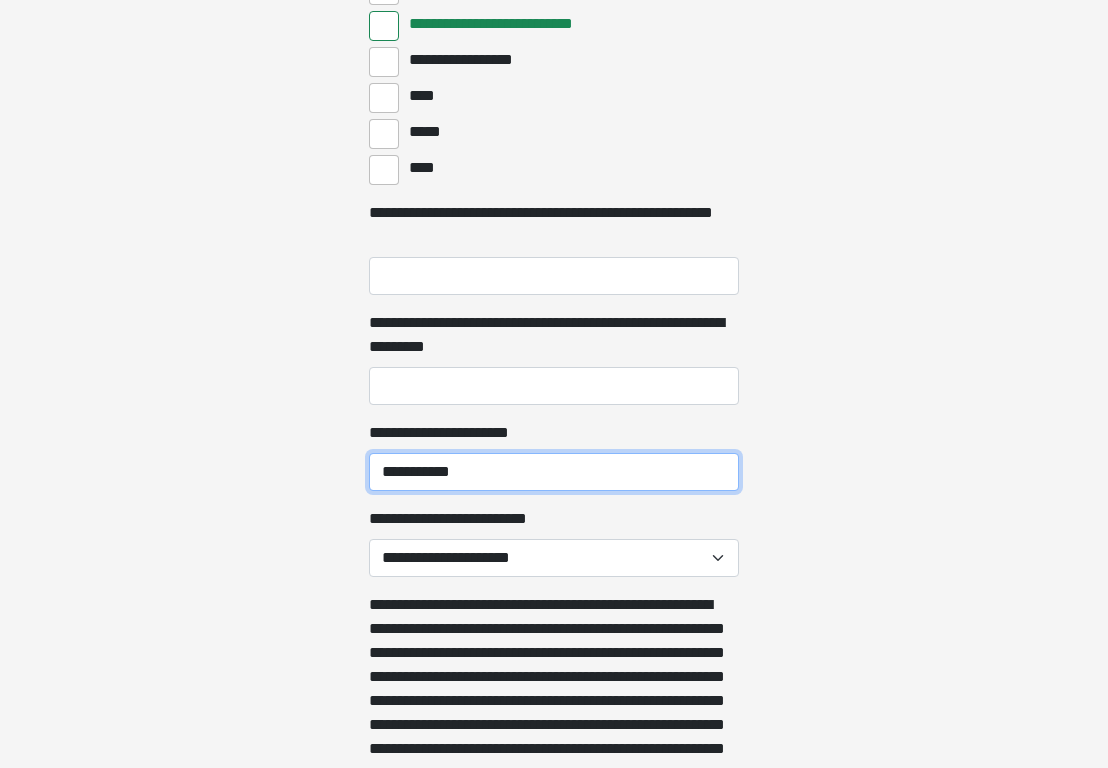 type on "**********" 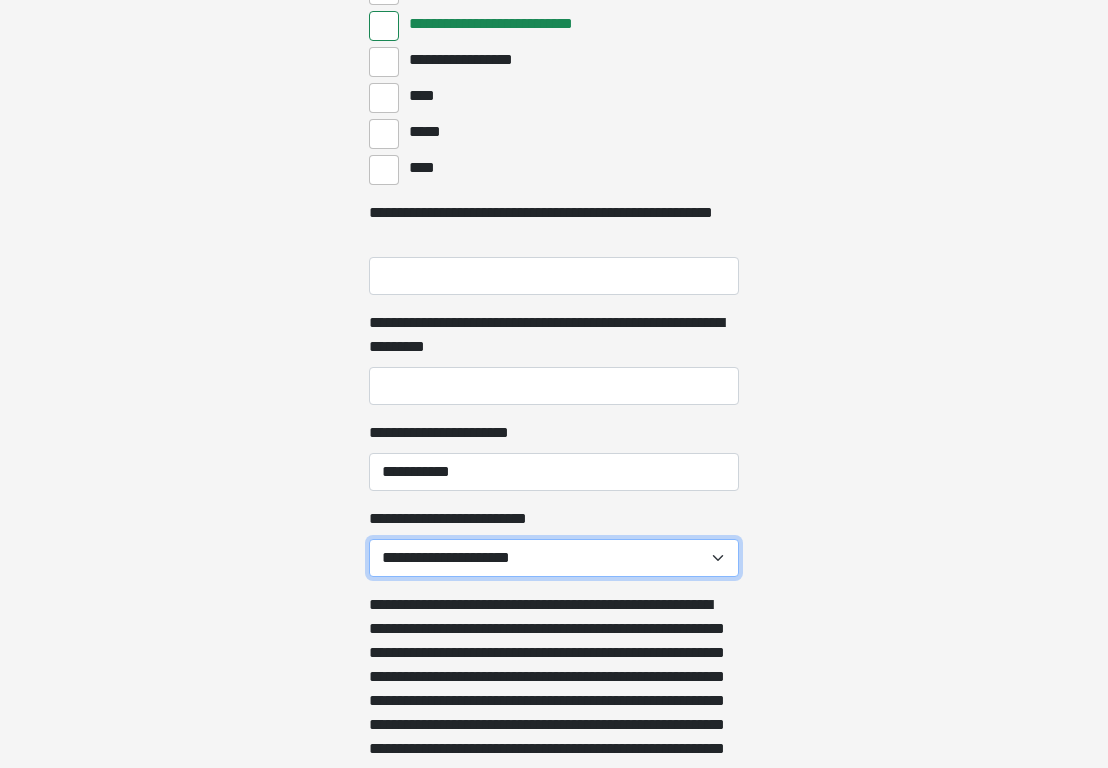 select on "******" 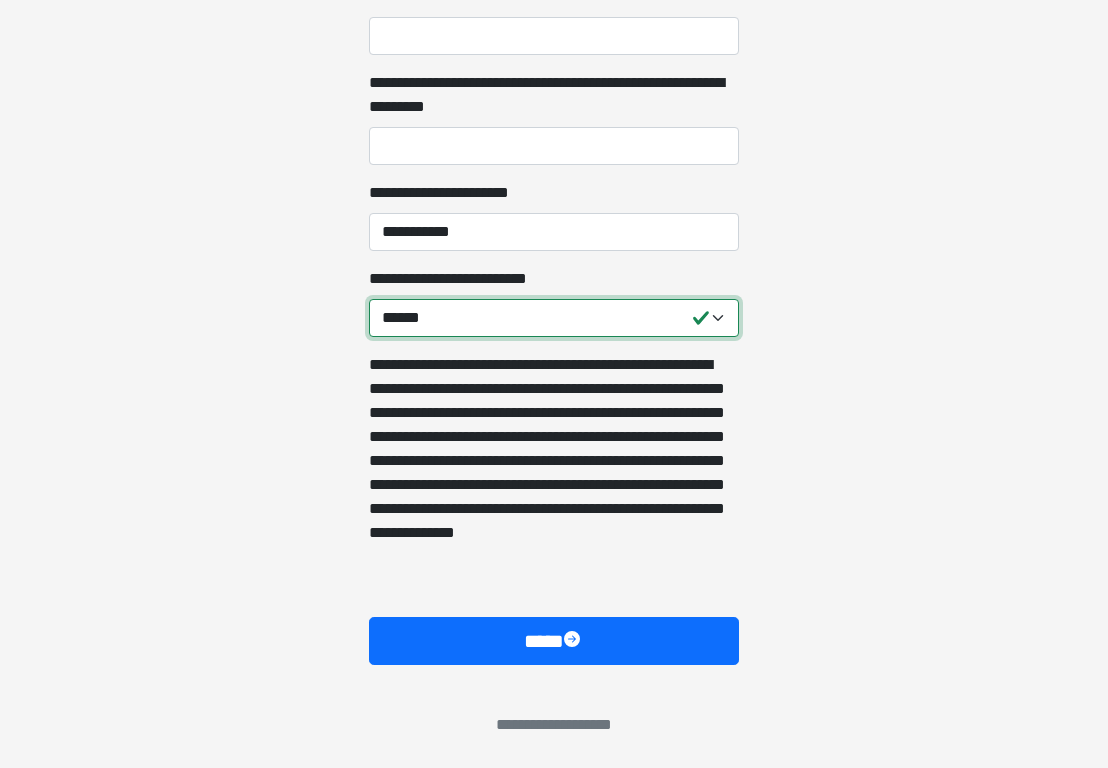 scroll, scrollTop: 1332, scrollLeft: 0, axis: vertical 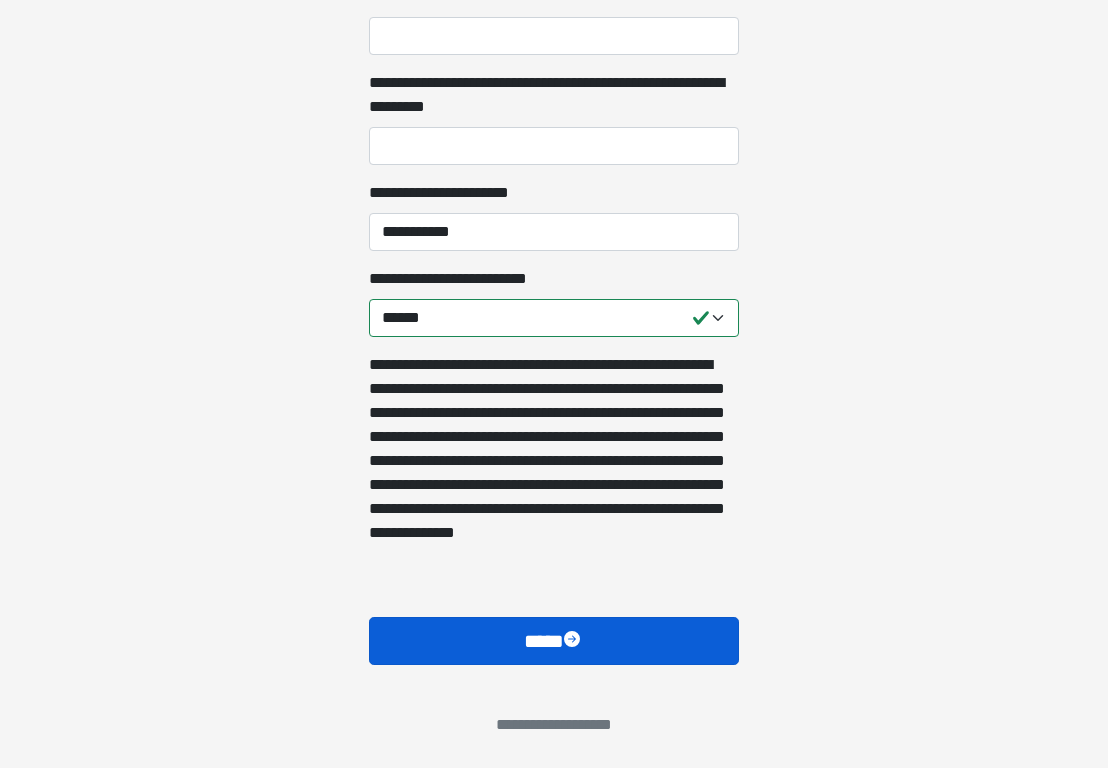 click on "****" at bounding box center (554, 641) 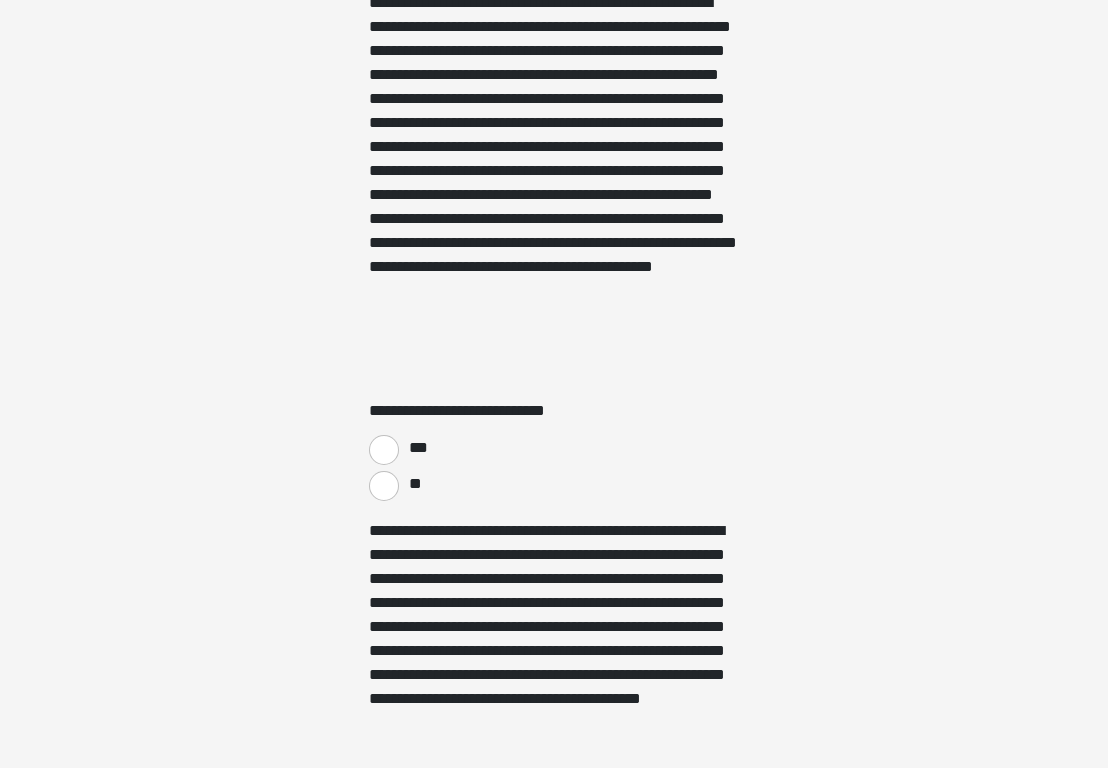 scroll, scrollTop: 3301, scrollLeft: 0, axis: vertical 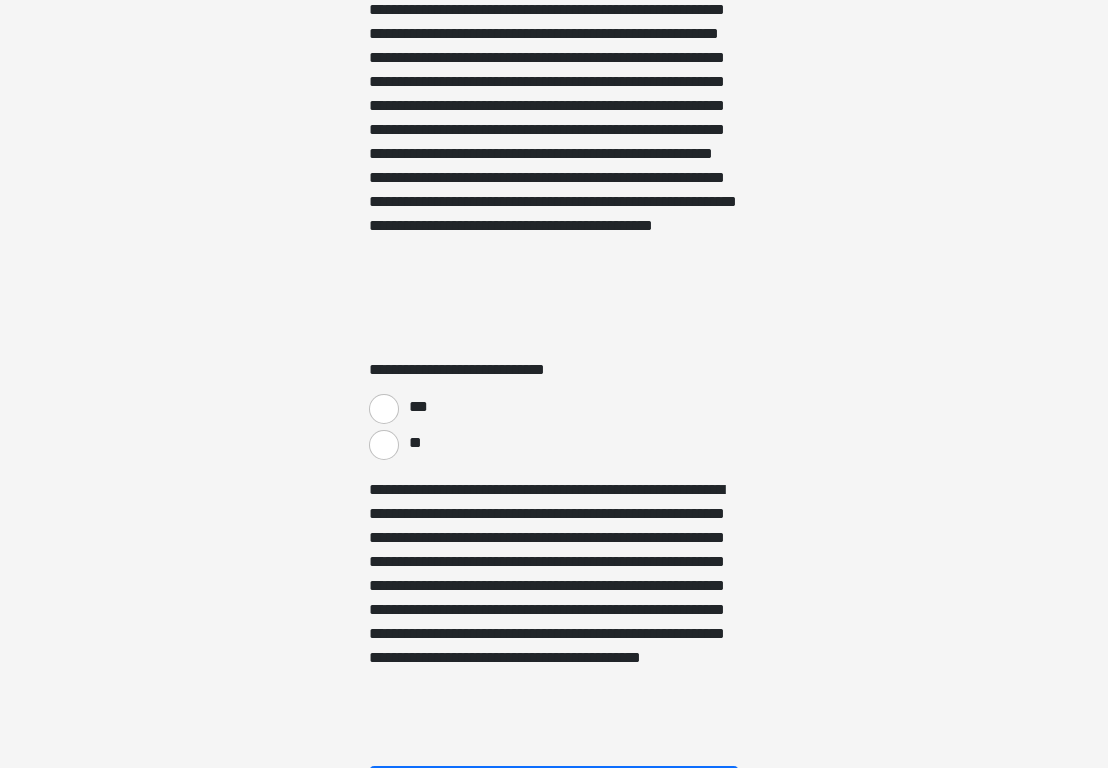 click on "**" at bounding box center [384, 445] 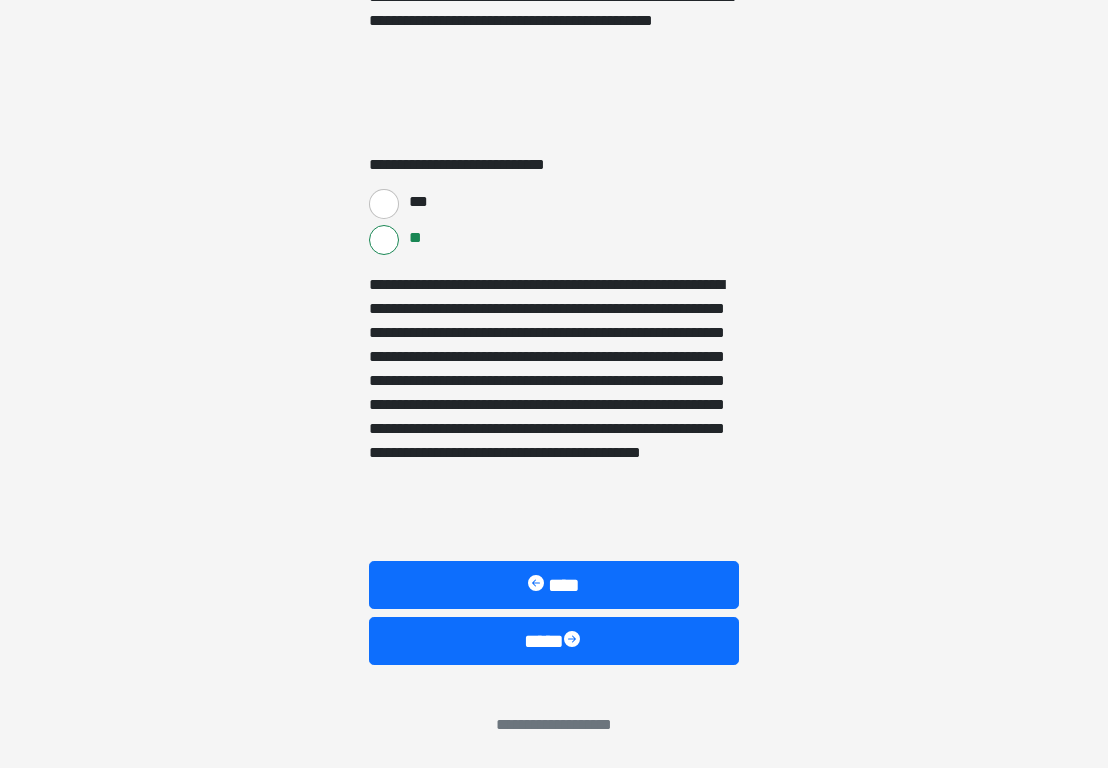 scroll, scrollTop: 3506, scrollLeft: 0, axis: vertical 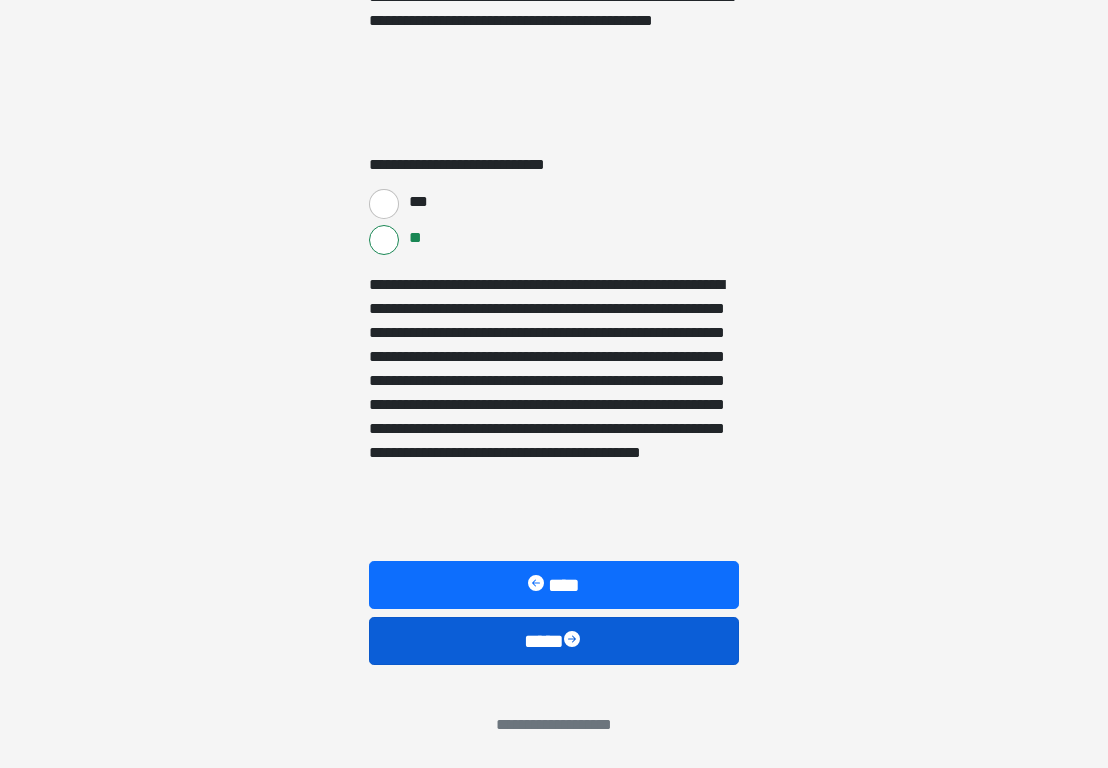 click on "****" at bounding box center (554, 641) 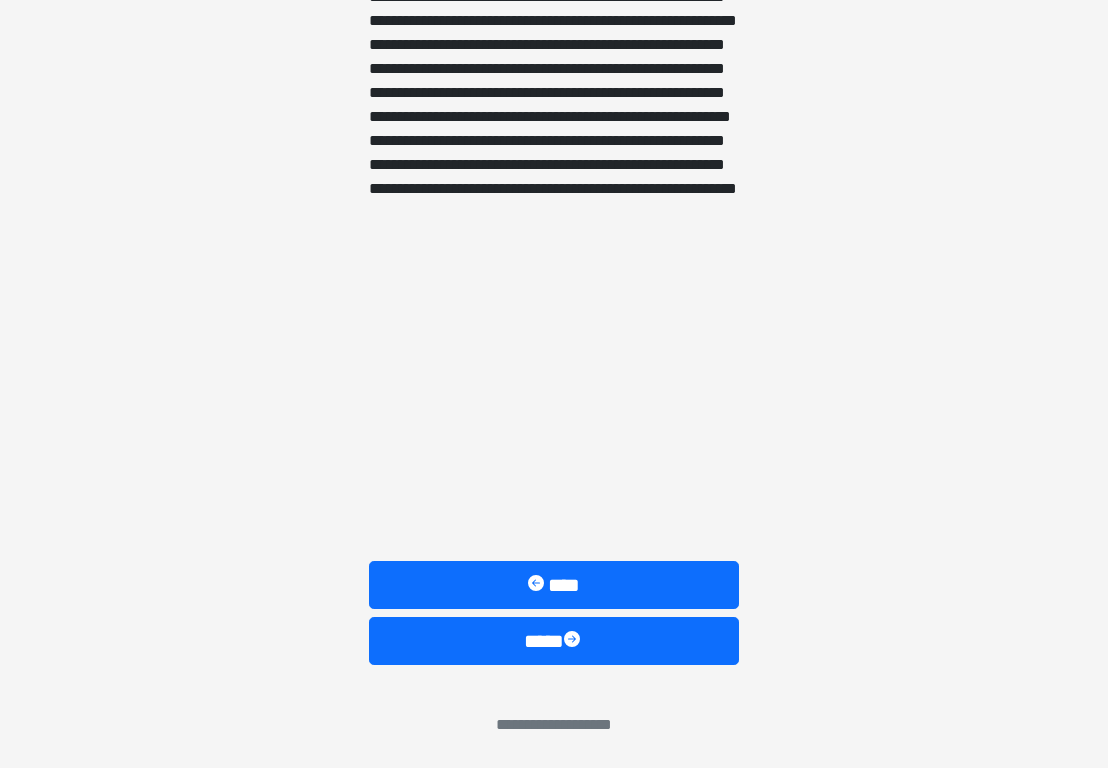 scroll, scrollTop: 1714, scrollLeft: 0, axis: vertical 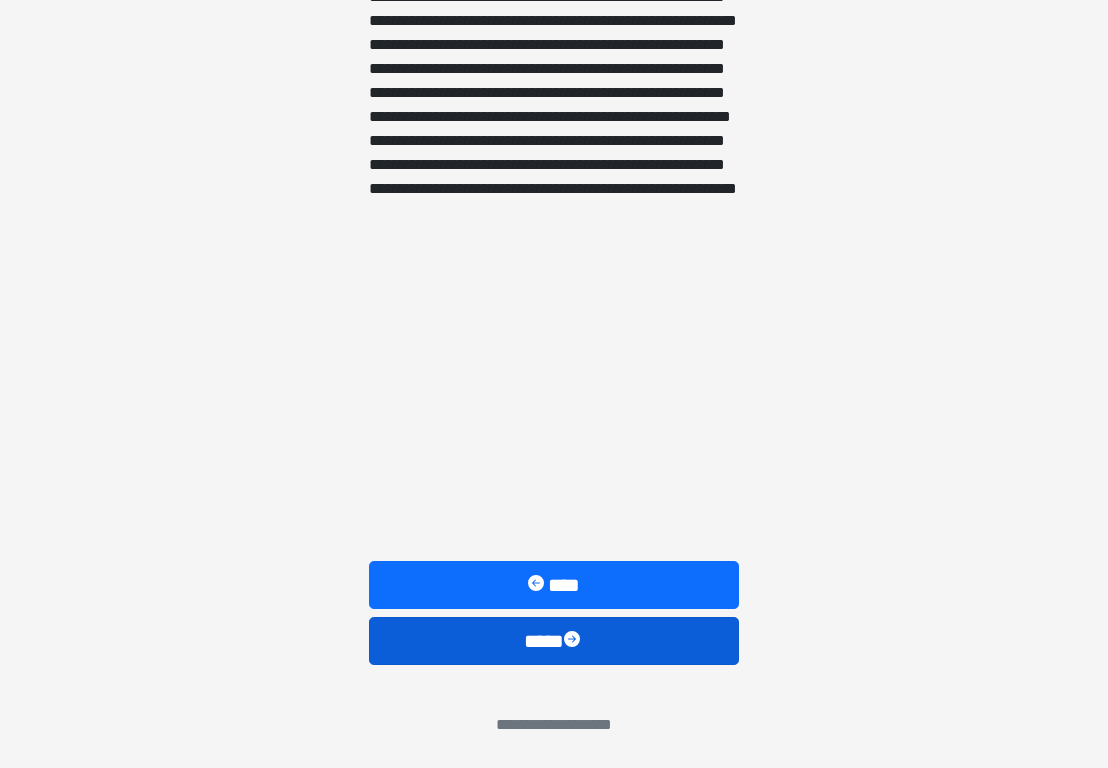 click on "****" at bounding box center [554, 641] 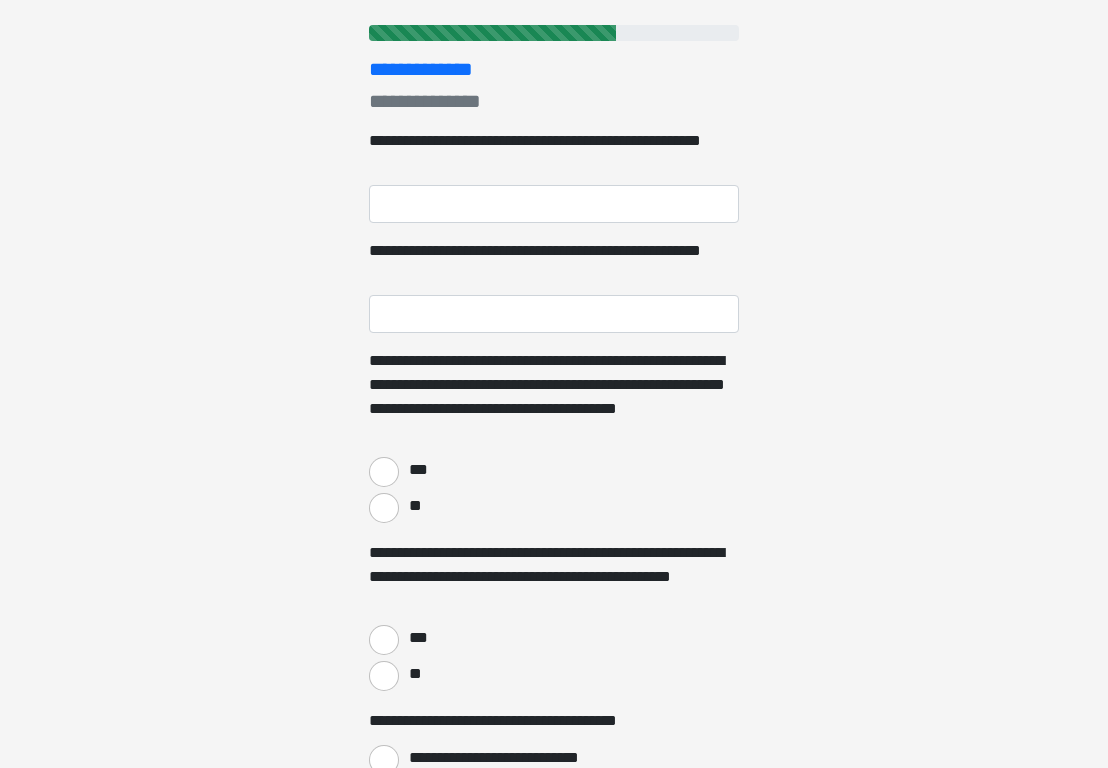 scroll, scrollTop: 0, scrollLeft: 0, axis: both 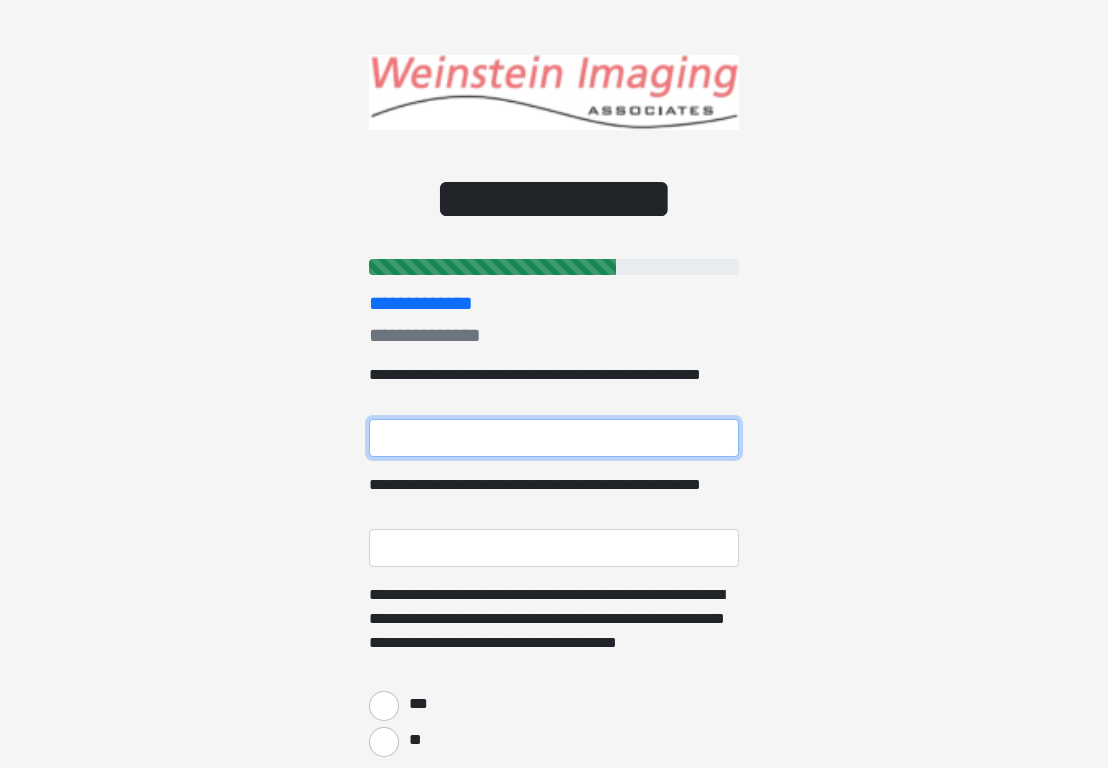 click on "**********" at bounding box center [554, 438] 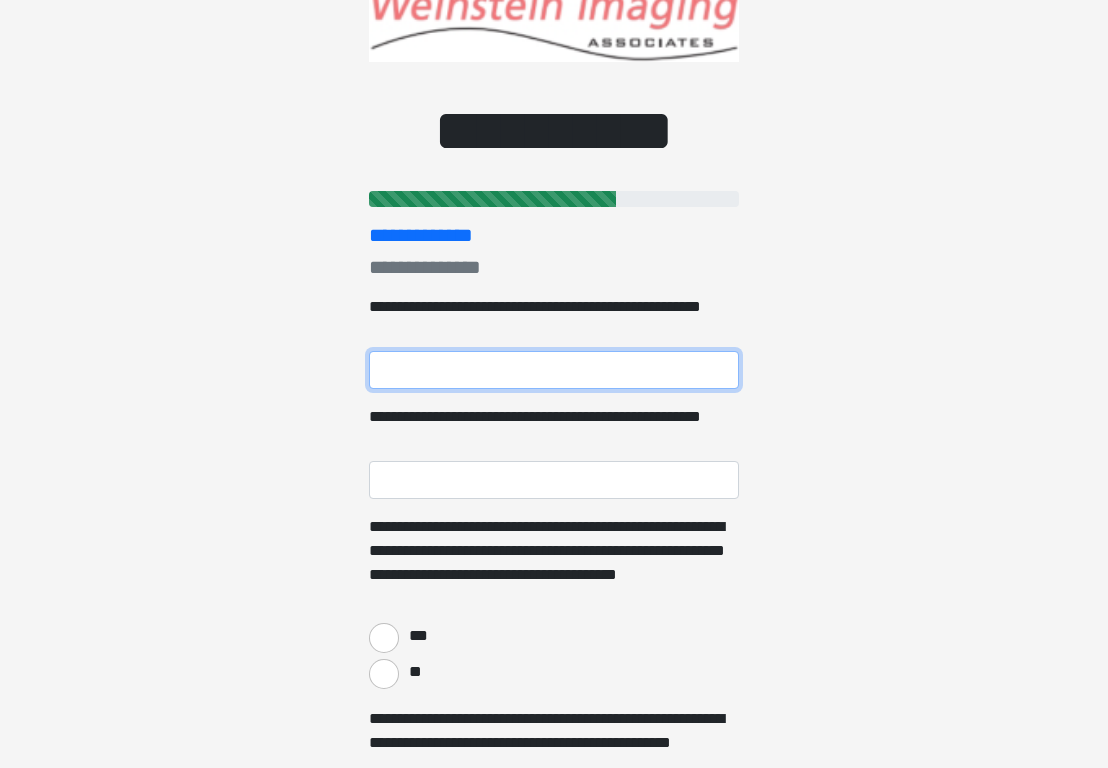 scroll, scrollTop: 72, scrollLeft: 0, axis: vertical 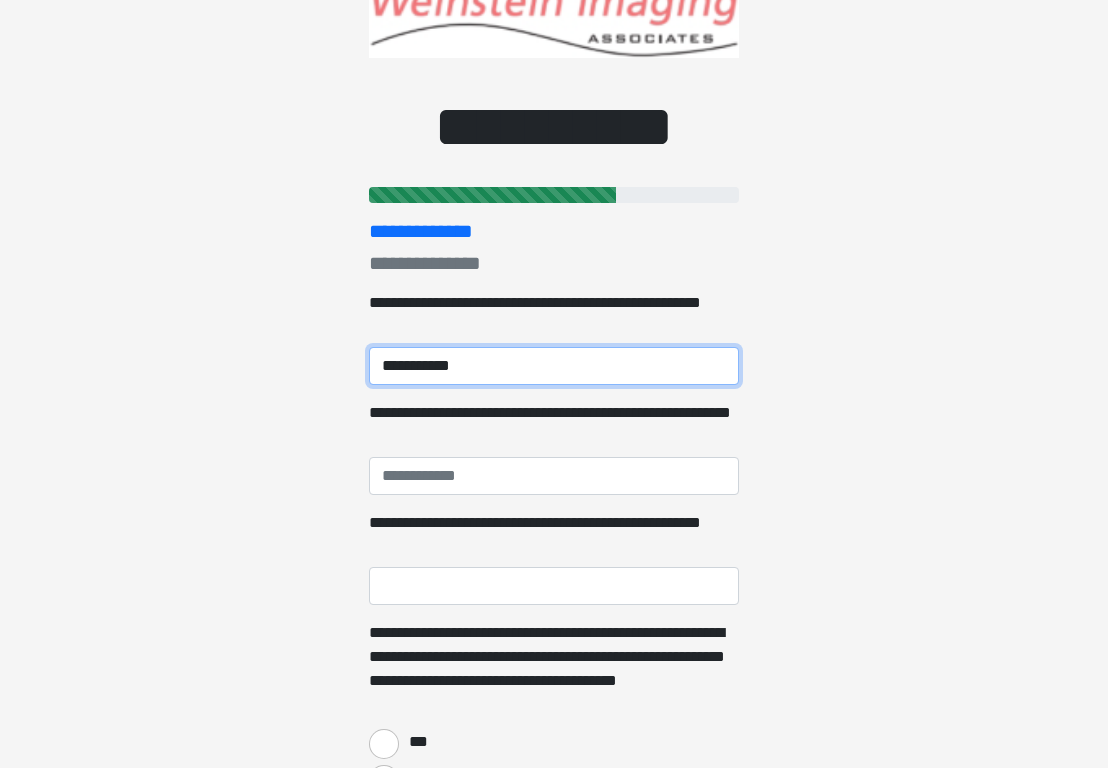 type on "**********" 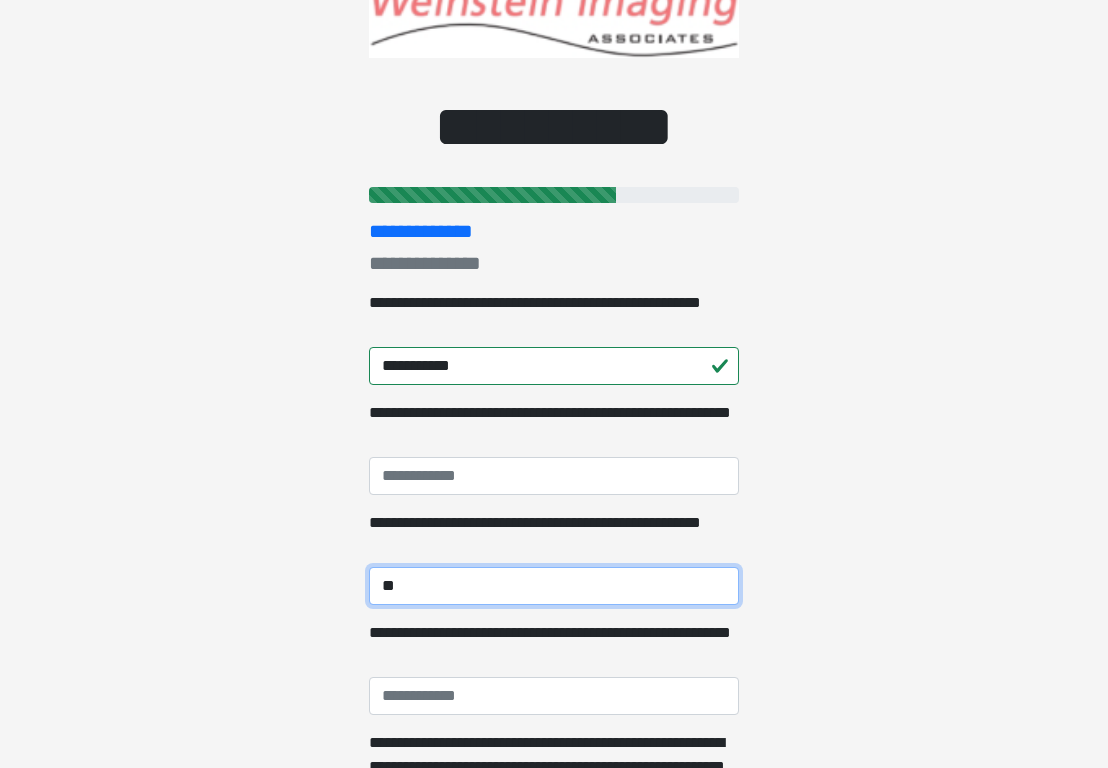 type on "*" 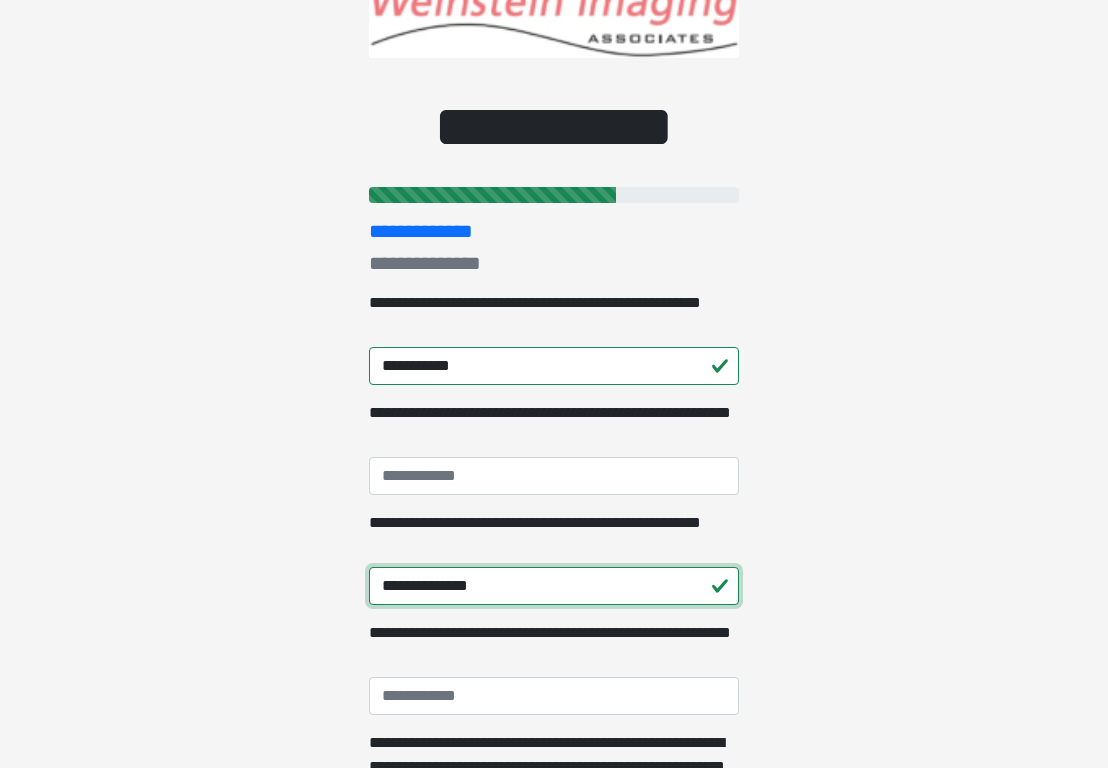 type on "**********" 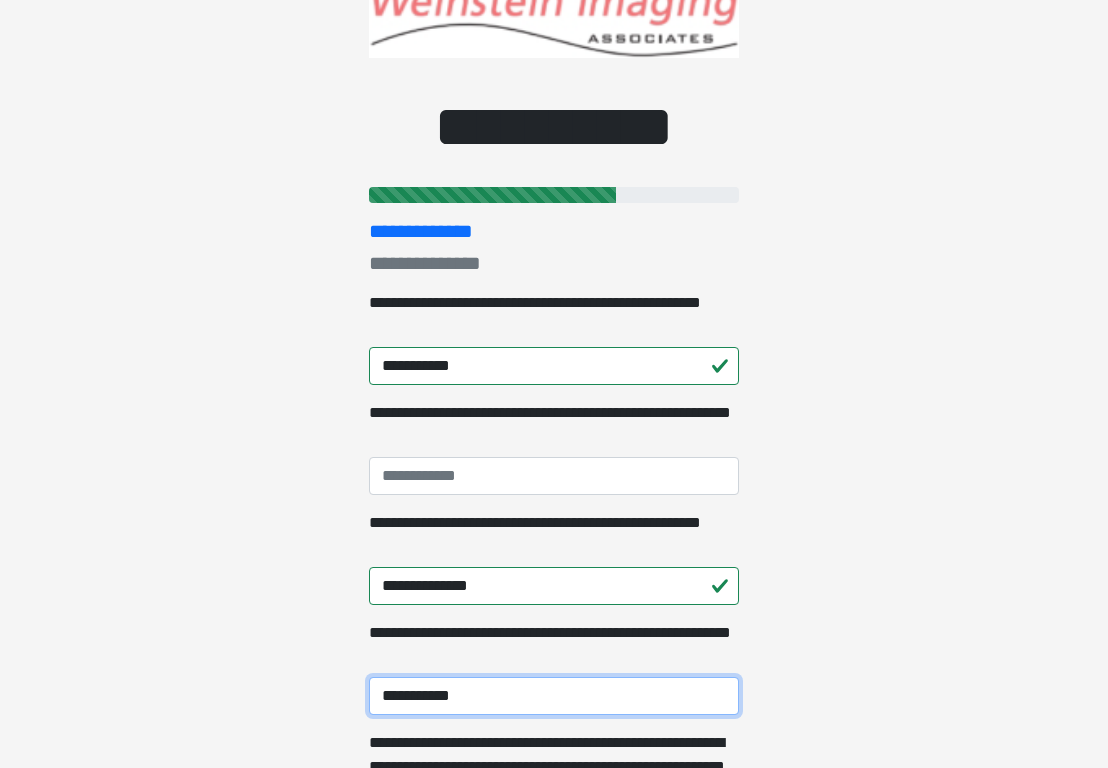 type on "**********" 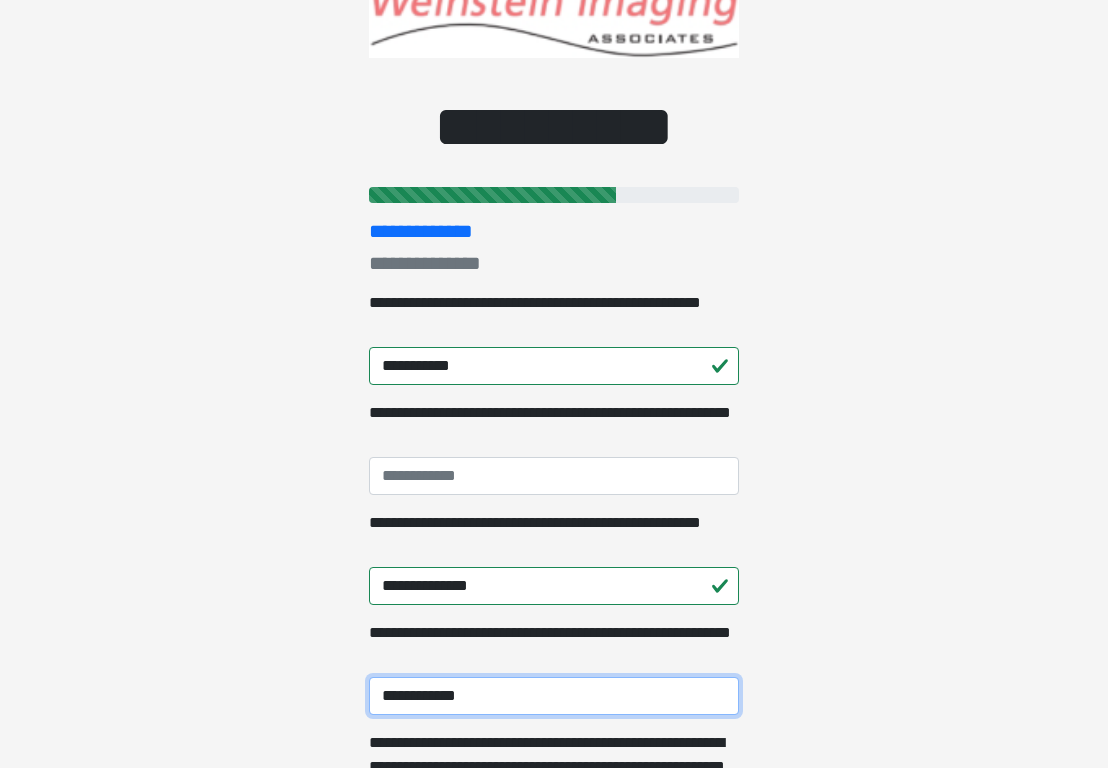 drag, startPoint x: 496, startPoint y: 697, endPoint x: 290, endPoint y: 683, distance: 206.47517 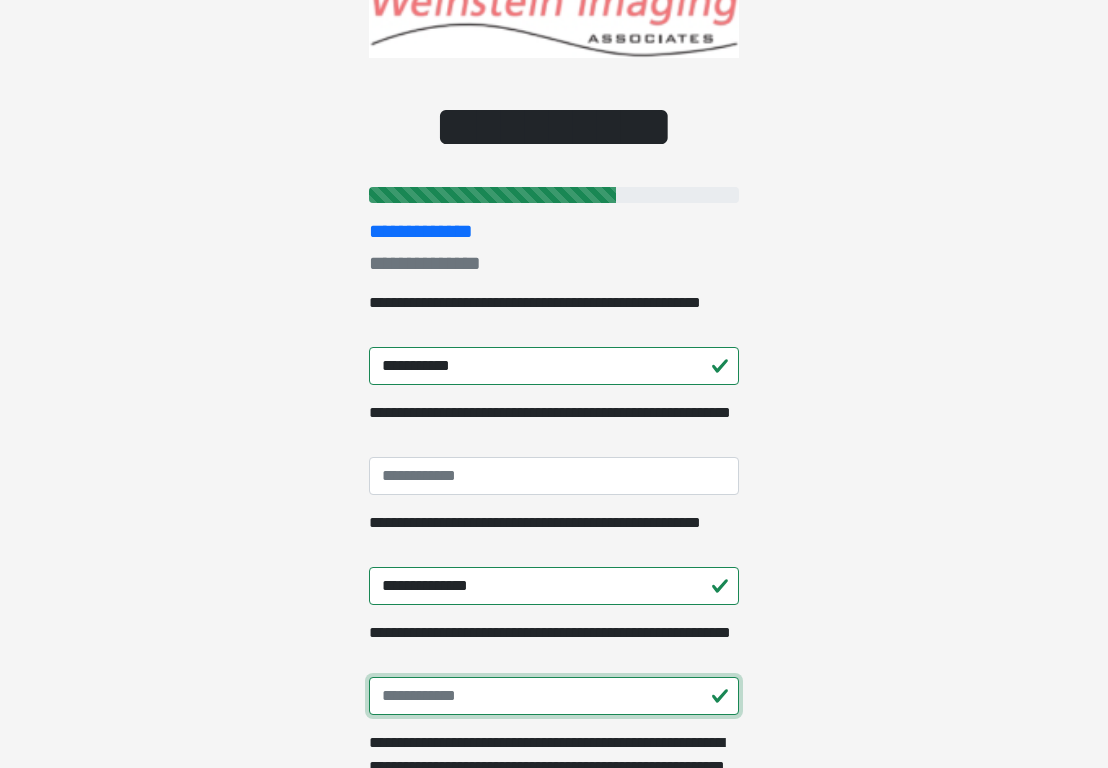 type 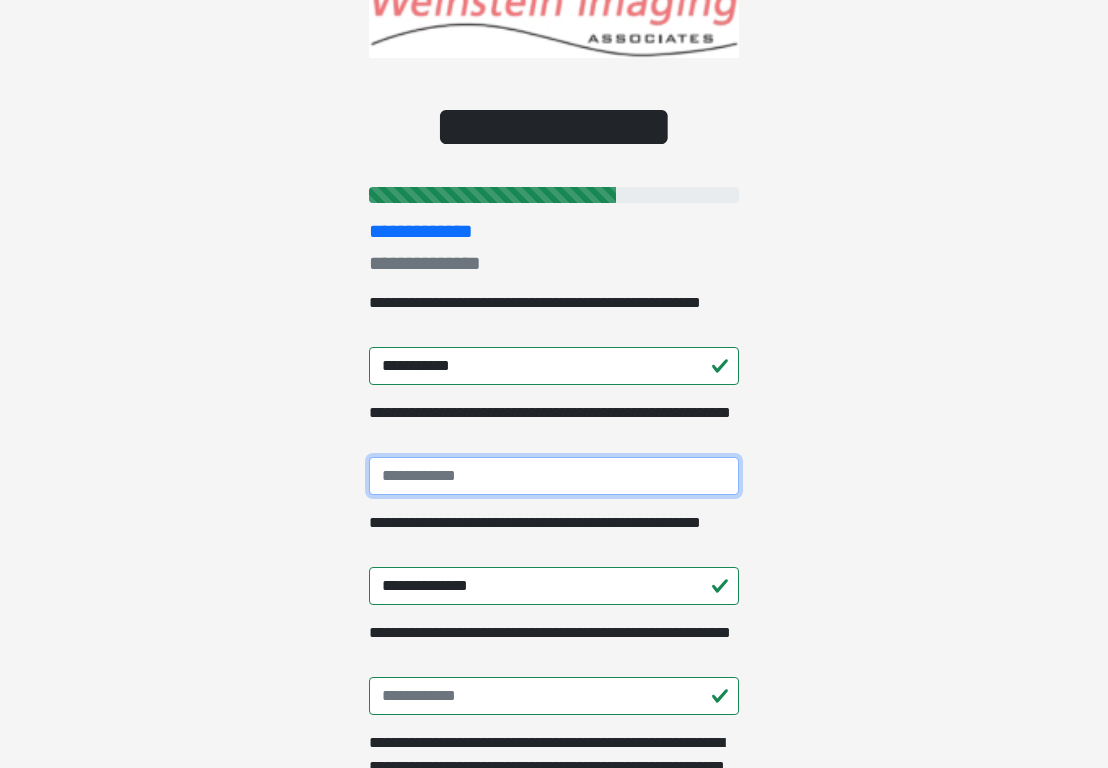 click on "**********" at bounding box center [554, 476] 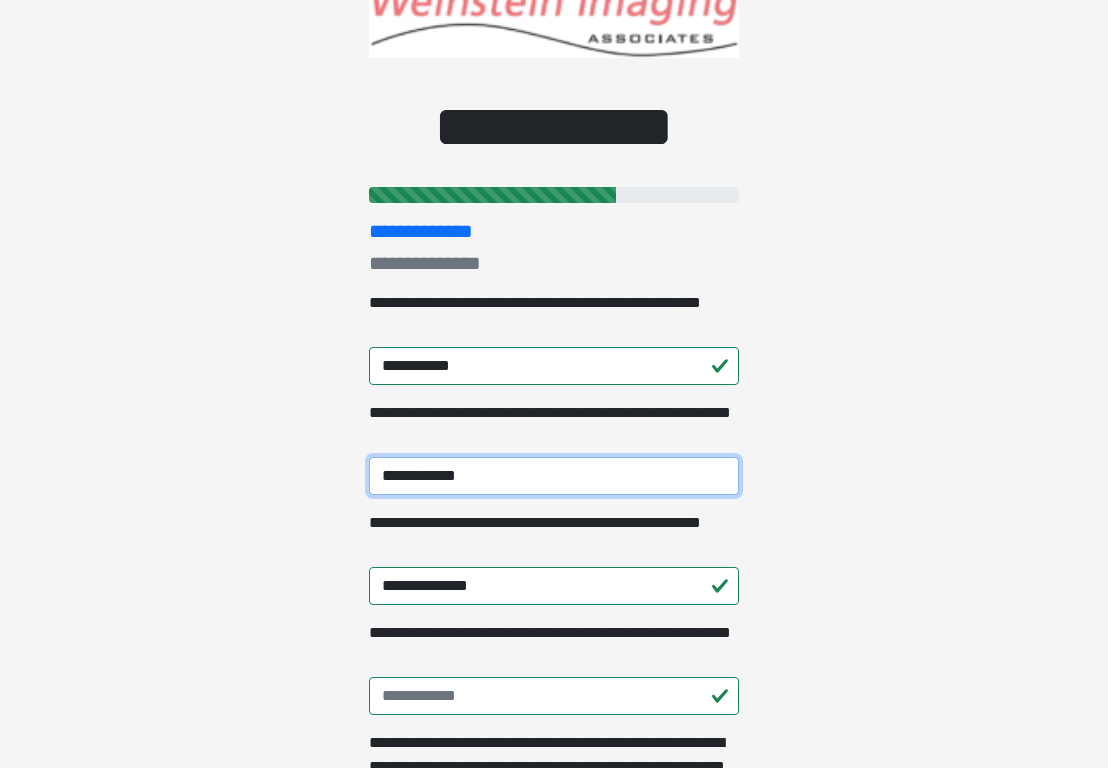type on "**********" 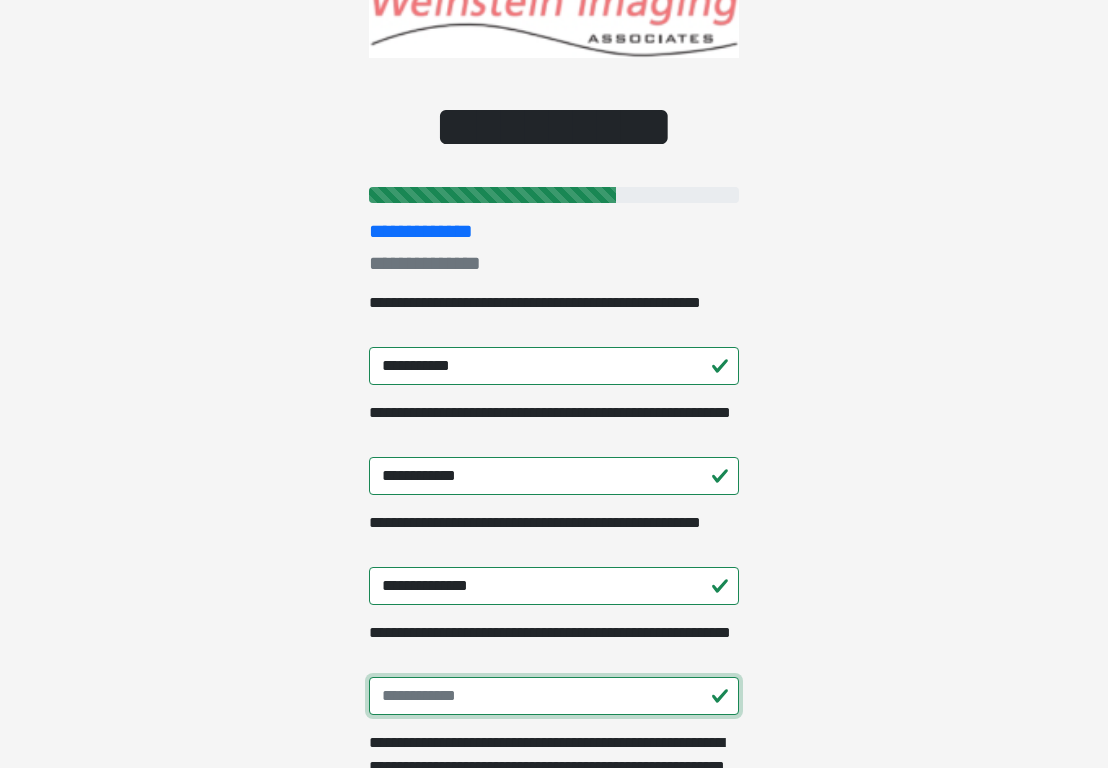 click on "**********" at bounding box center (554, 696) 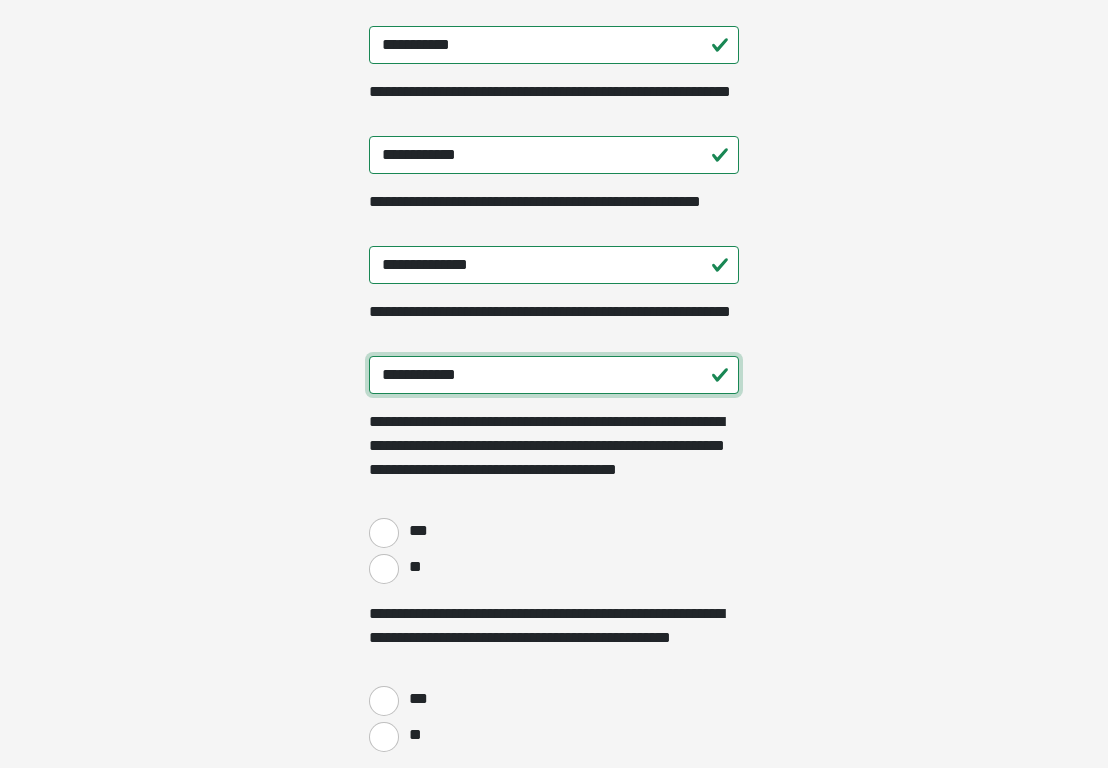 scroll, scrollTop: 407, scrollLeft: 0, axis: vertical 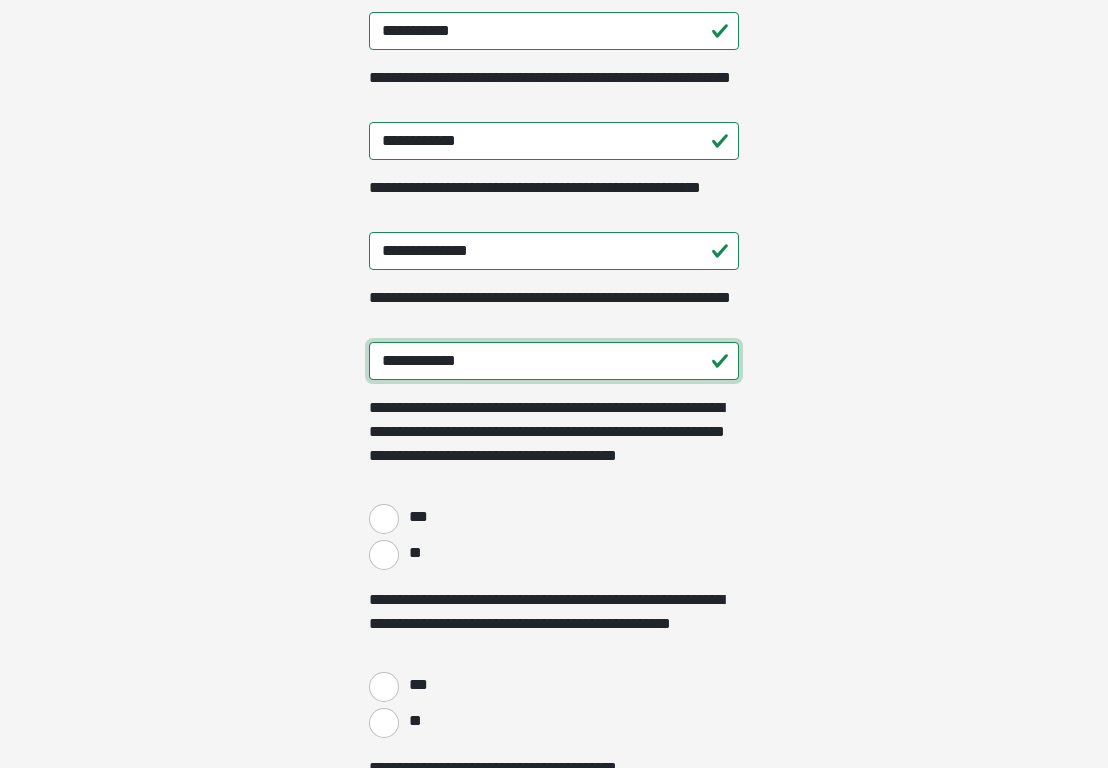 type on "**********" 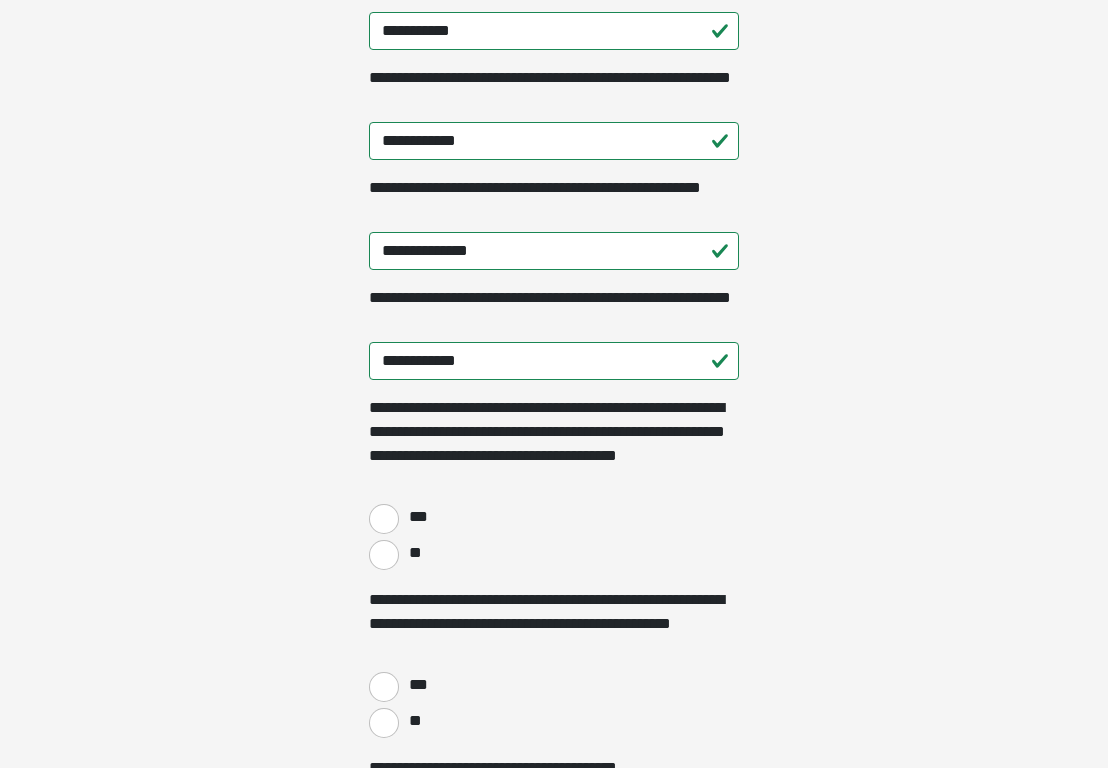 click on "***" at bounding box center (384, 519) 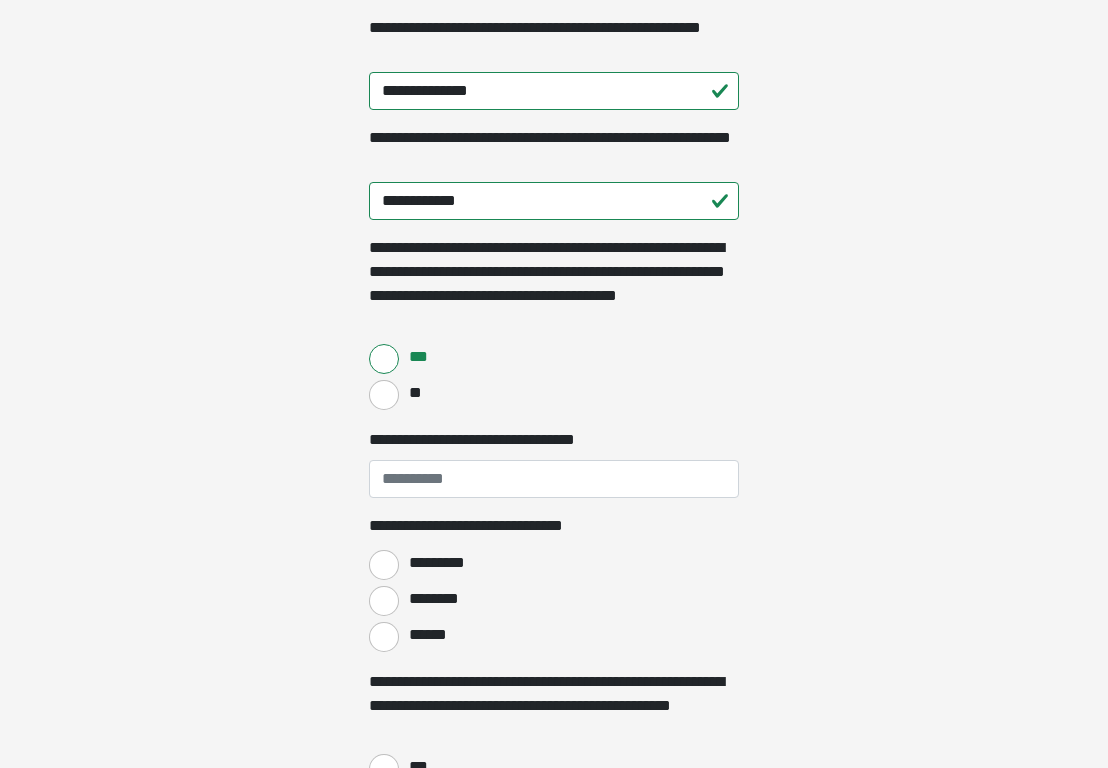 scroll, scrollTop: 583, scrollLeft: 0, axis: vertical 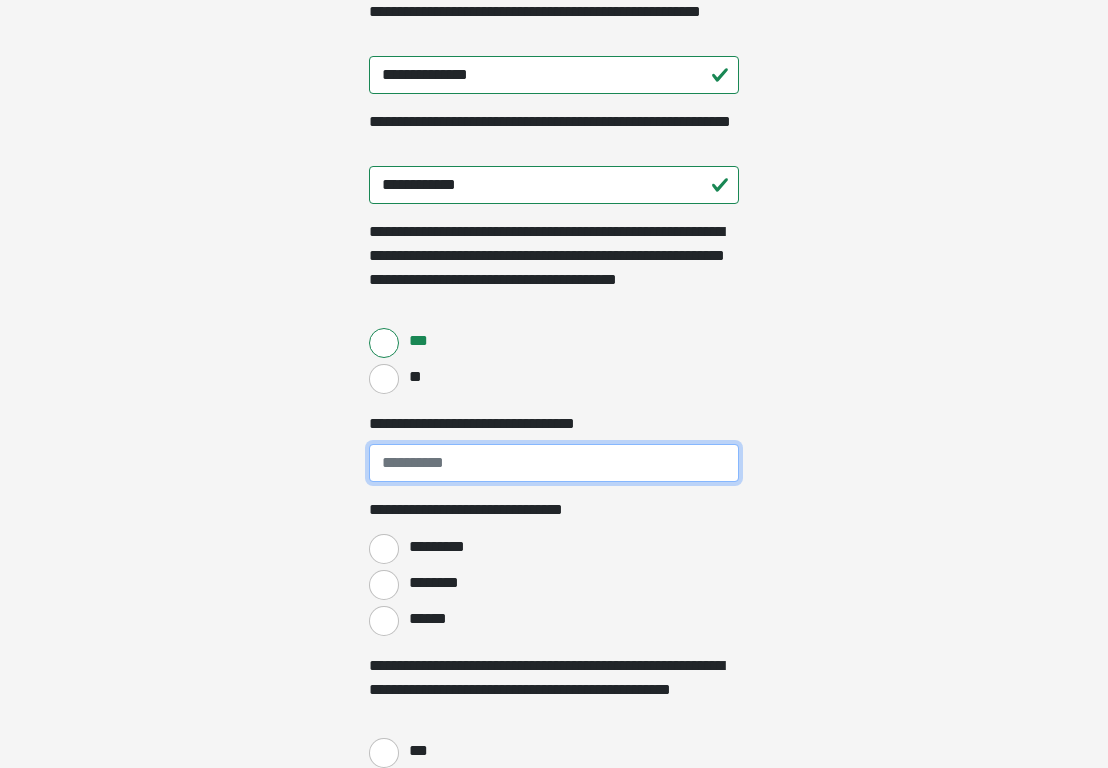 click on "**********" at bounding box center [554, 463] 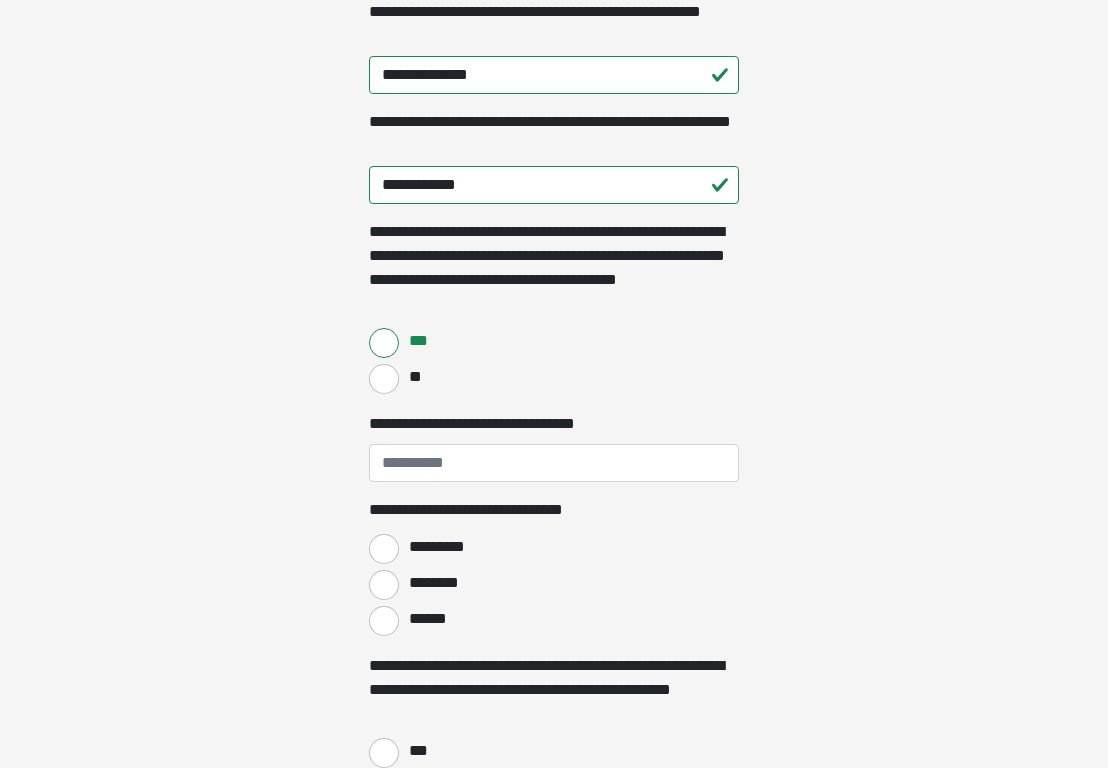 click on "******" at bounding box center (384, 621) 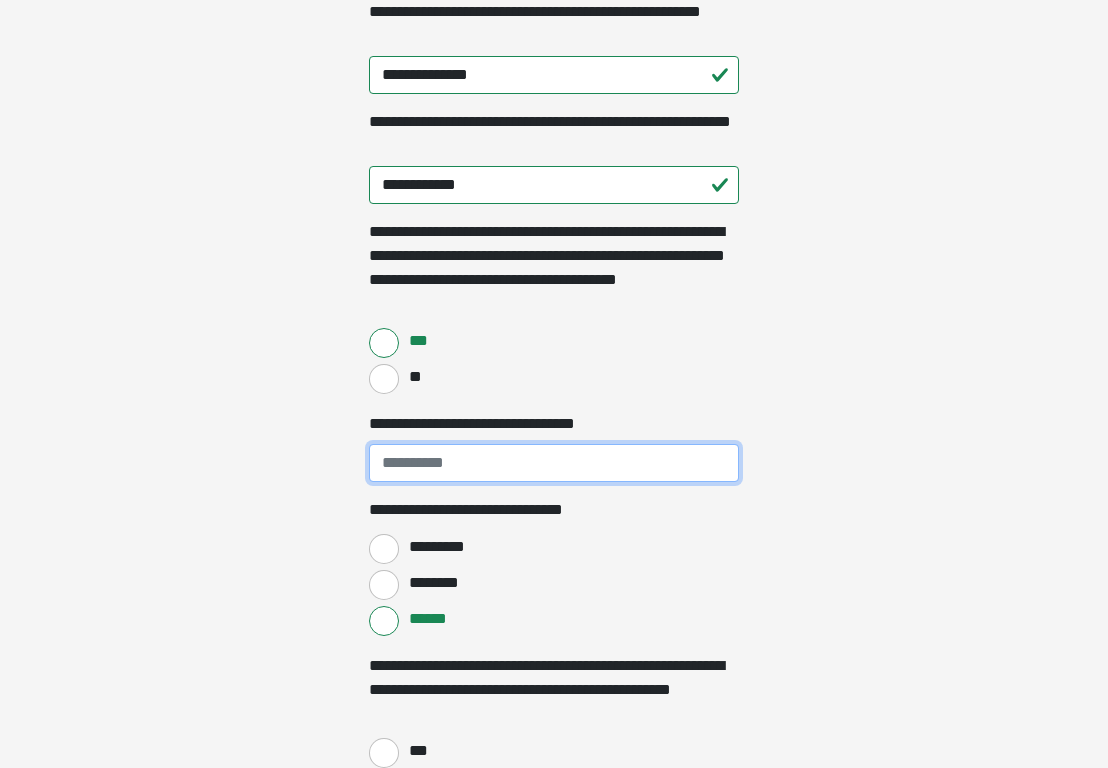 click on "**********" at bounding box center (554, 463) 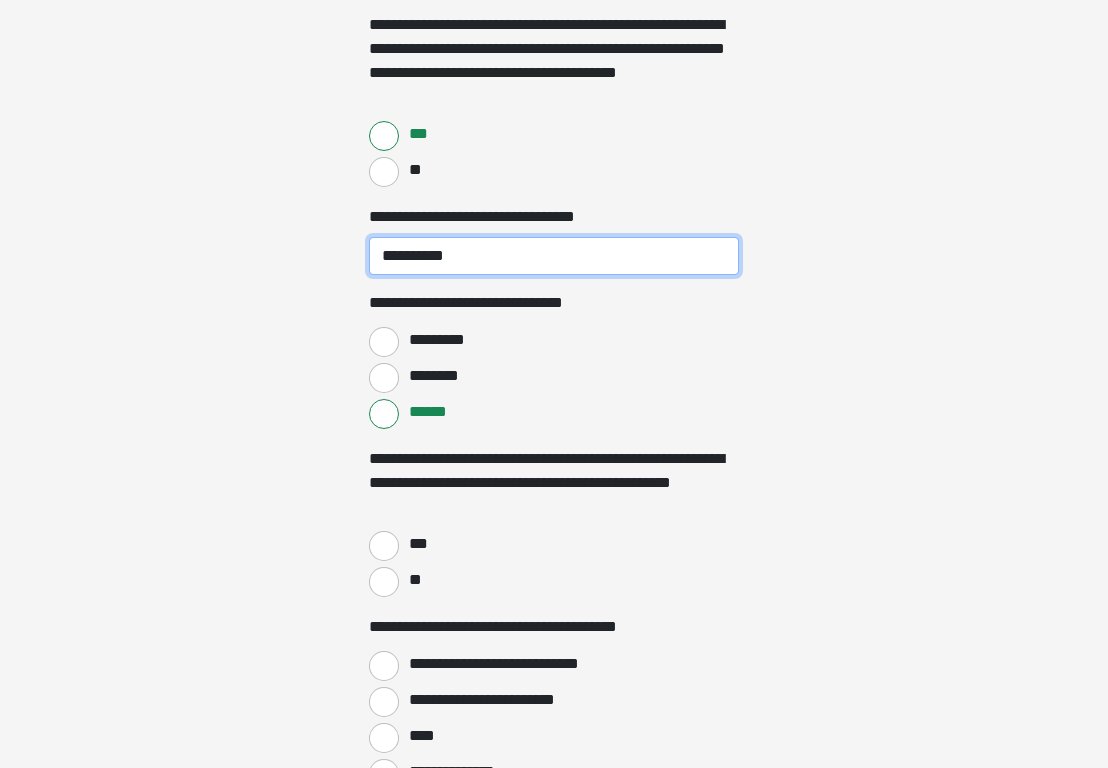 scroll, scrollTop: 804, scrollLeft: 0, axis: vertical 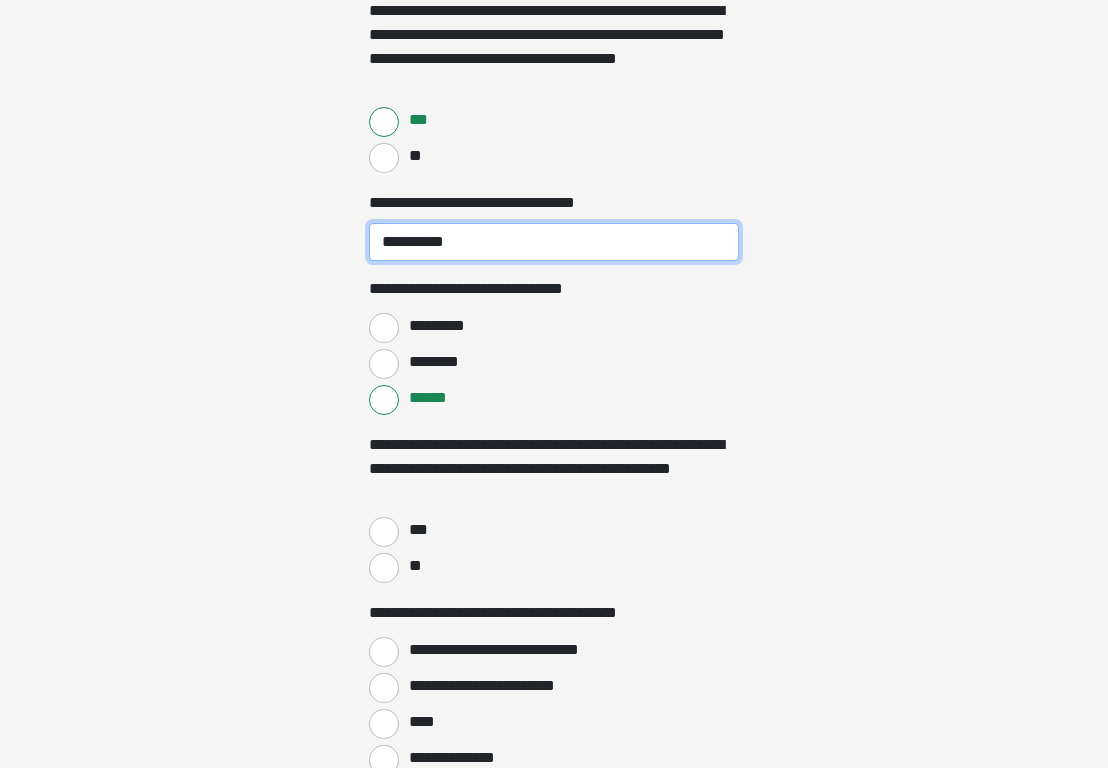 type on "**********" 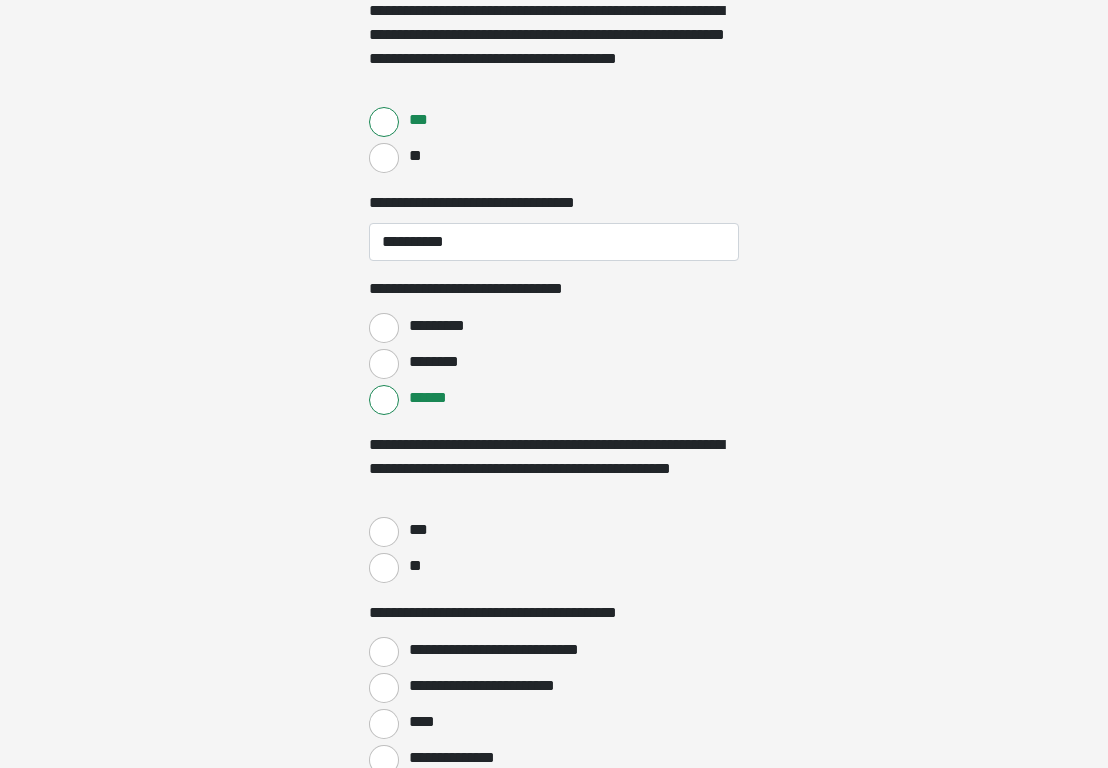 click on "***" at bounding box center [384, 532] 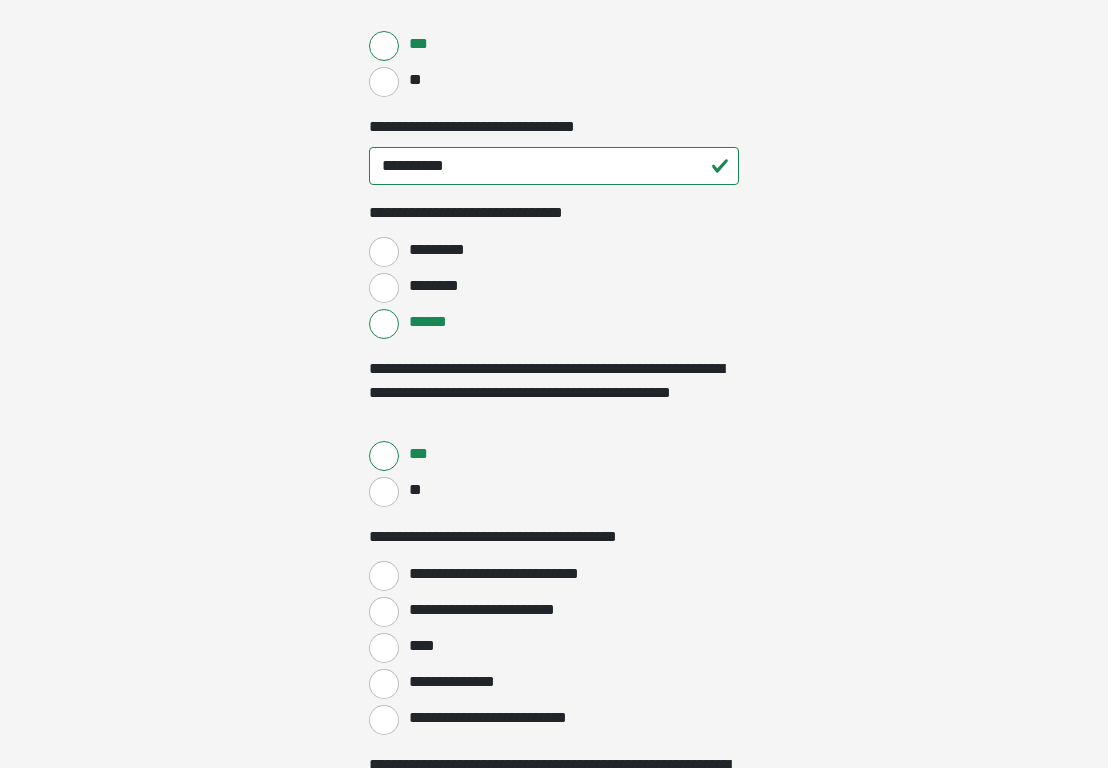 scroll, scrollTop: 902, scrollLeft: 0, axis: vertical 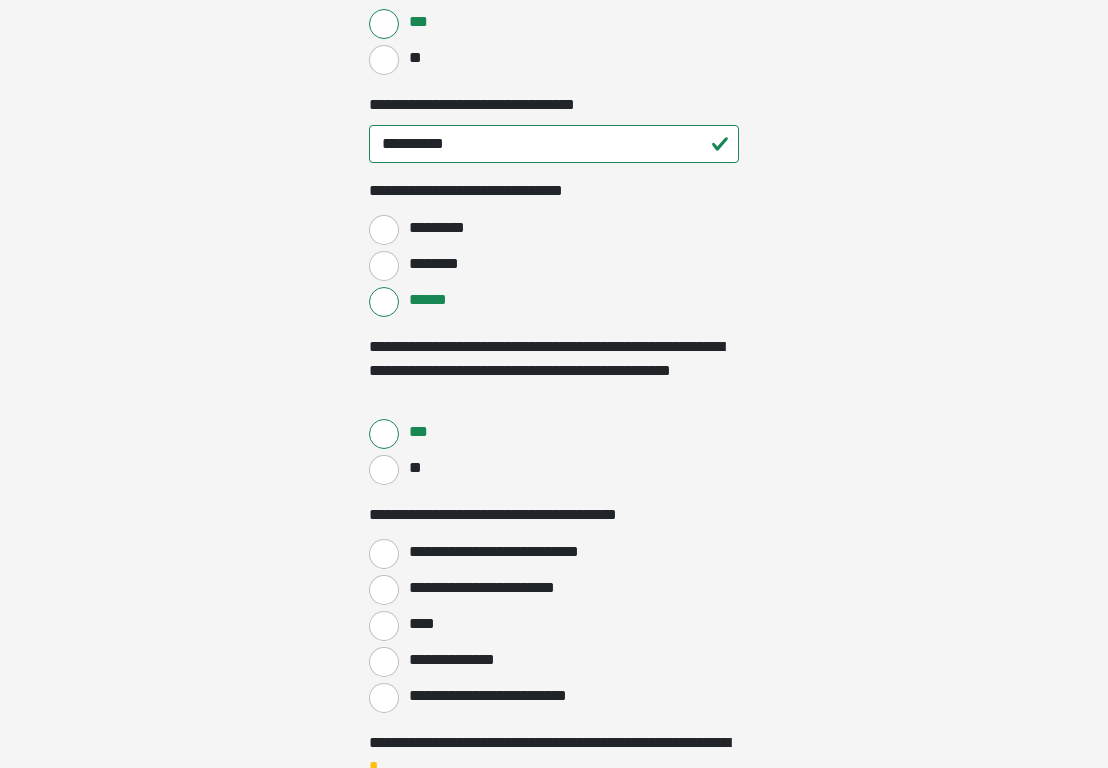 click on "**********" at bounding box center (384, 554) 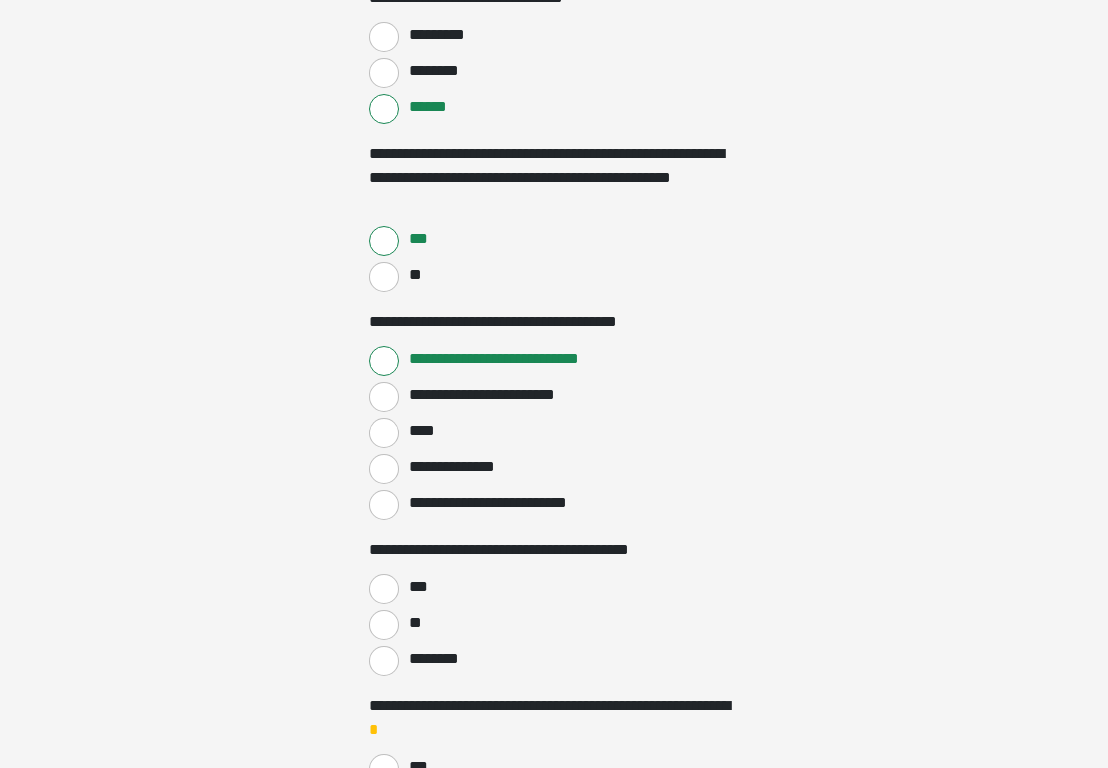 scroll, scrollTop: 1101, scrollLeft: 0, axis: vertical 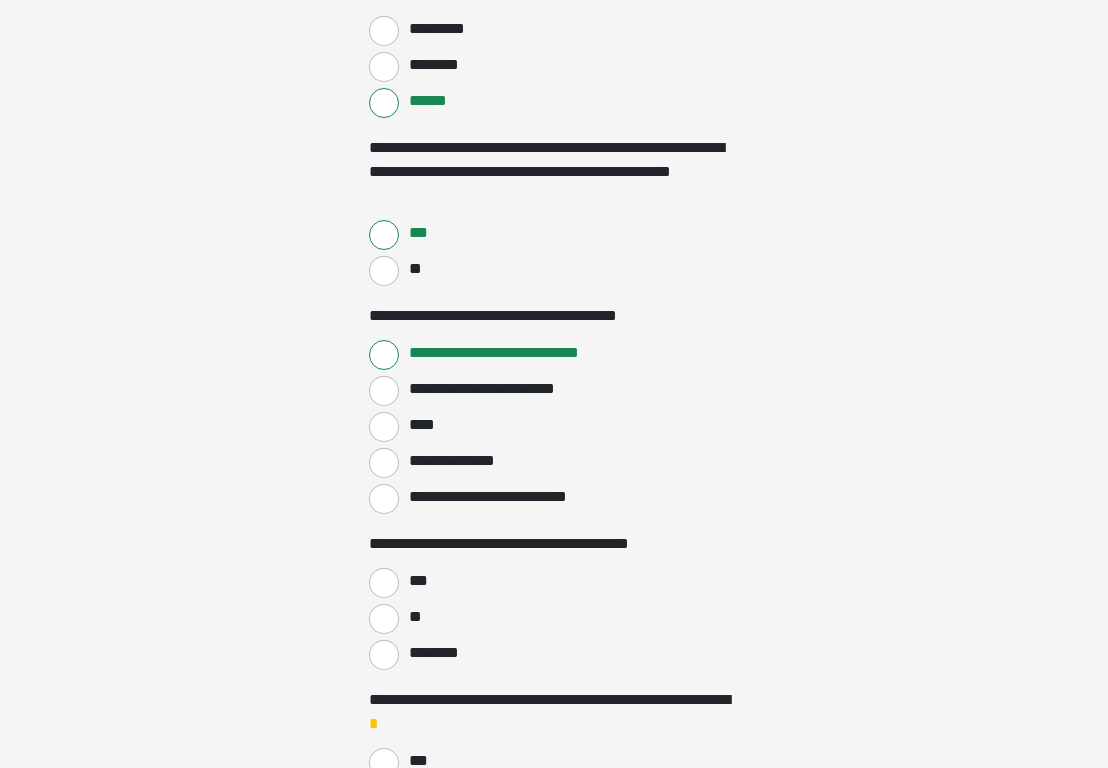 click on "***" at bounding box center (384, 583) 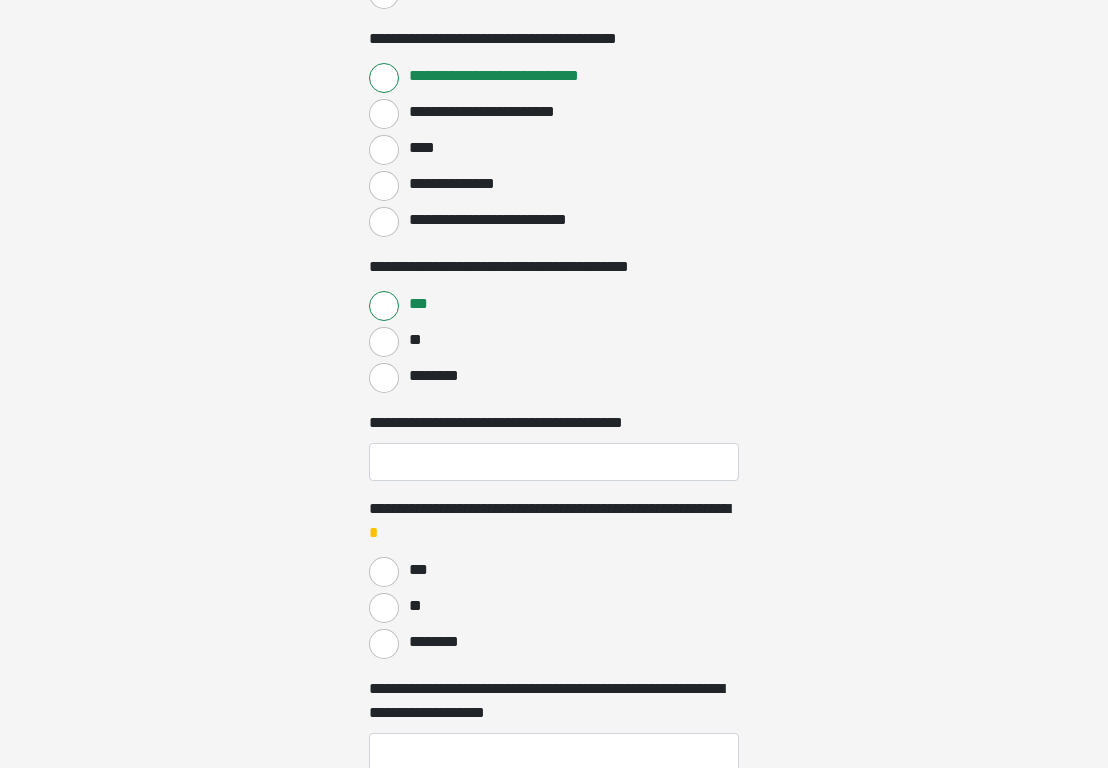 scroll, scrollTop: 1416, scrollLeft: 0, axis: vertical 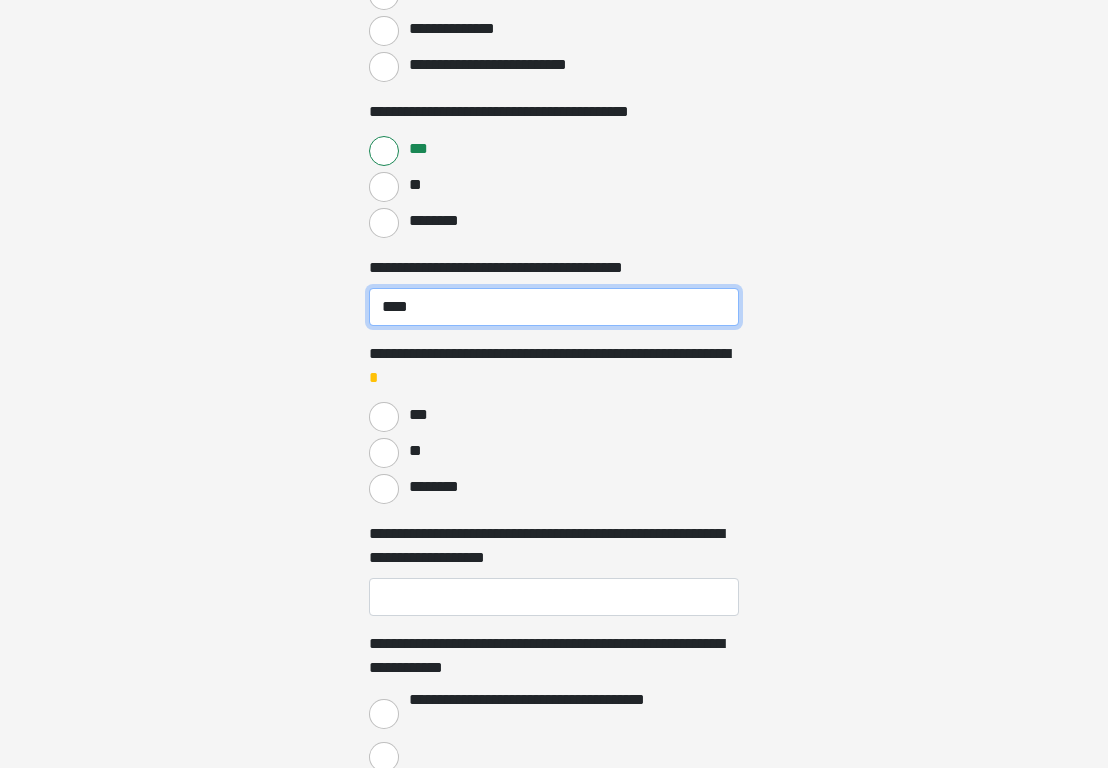 type on "****" 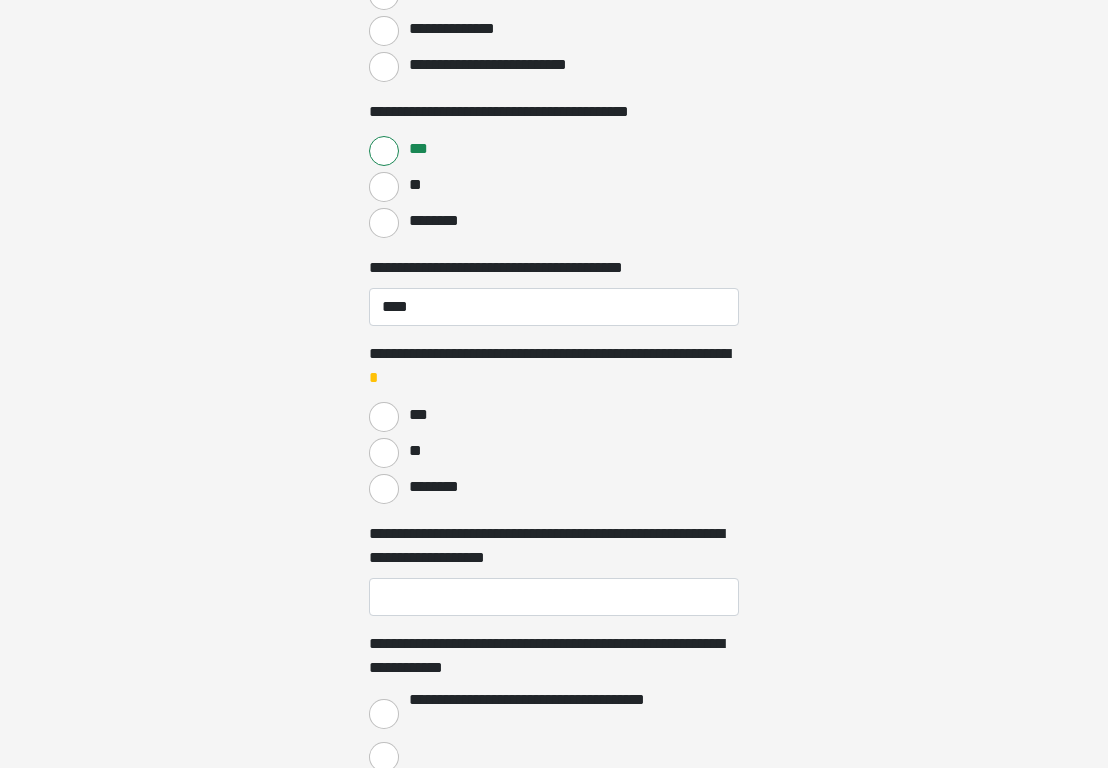 click on "**" at bounding box center (384, 453) 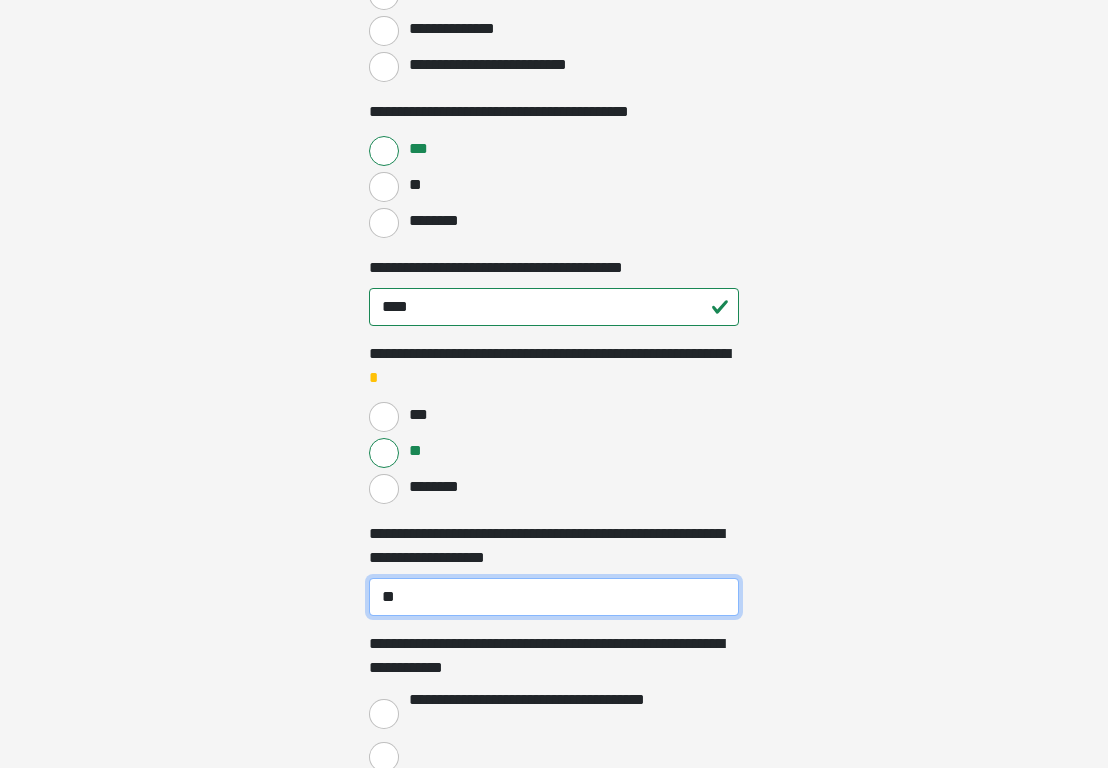 type on "*" 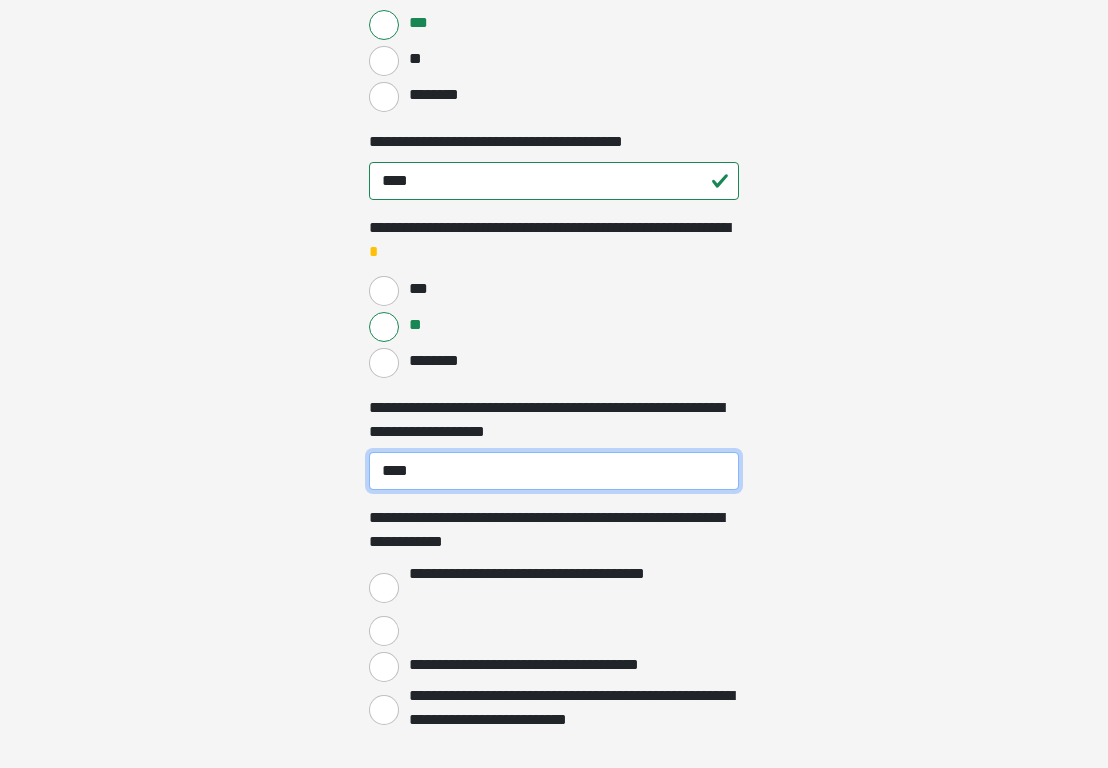scroll, scrollTop: 1670, scrollLeft: 0, axis: vertical 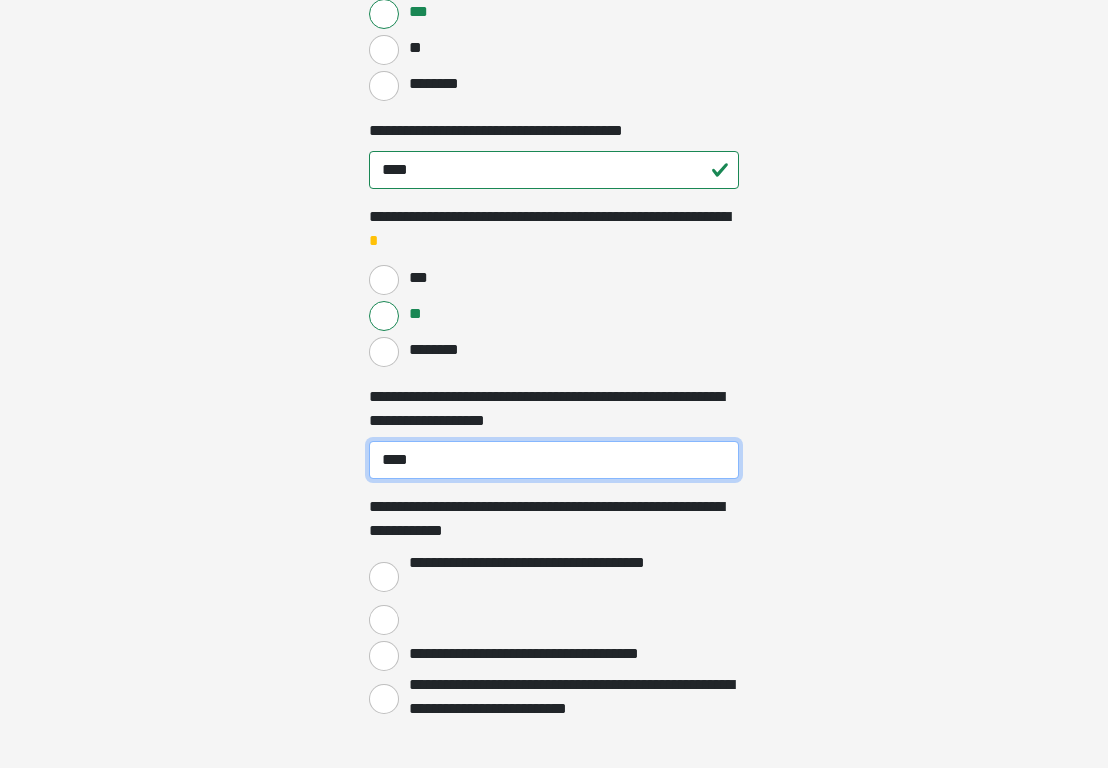 type on "****" 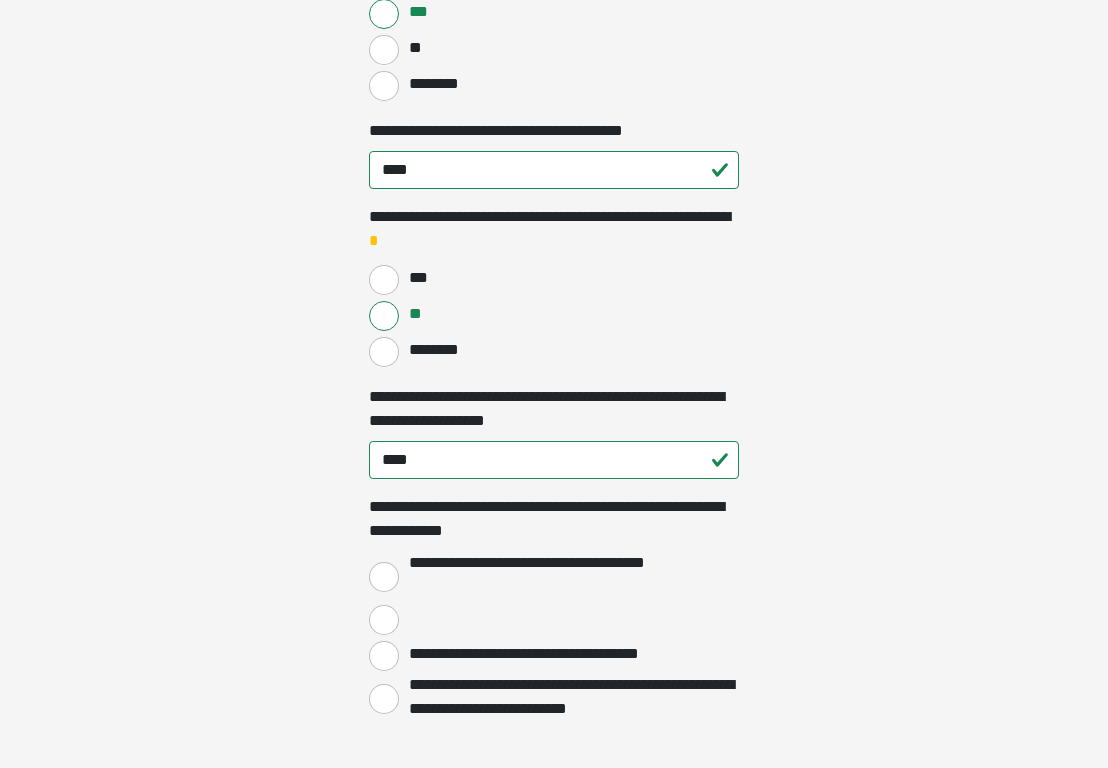 click on "**********" at bounding box center (384, 577) 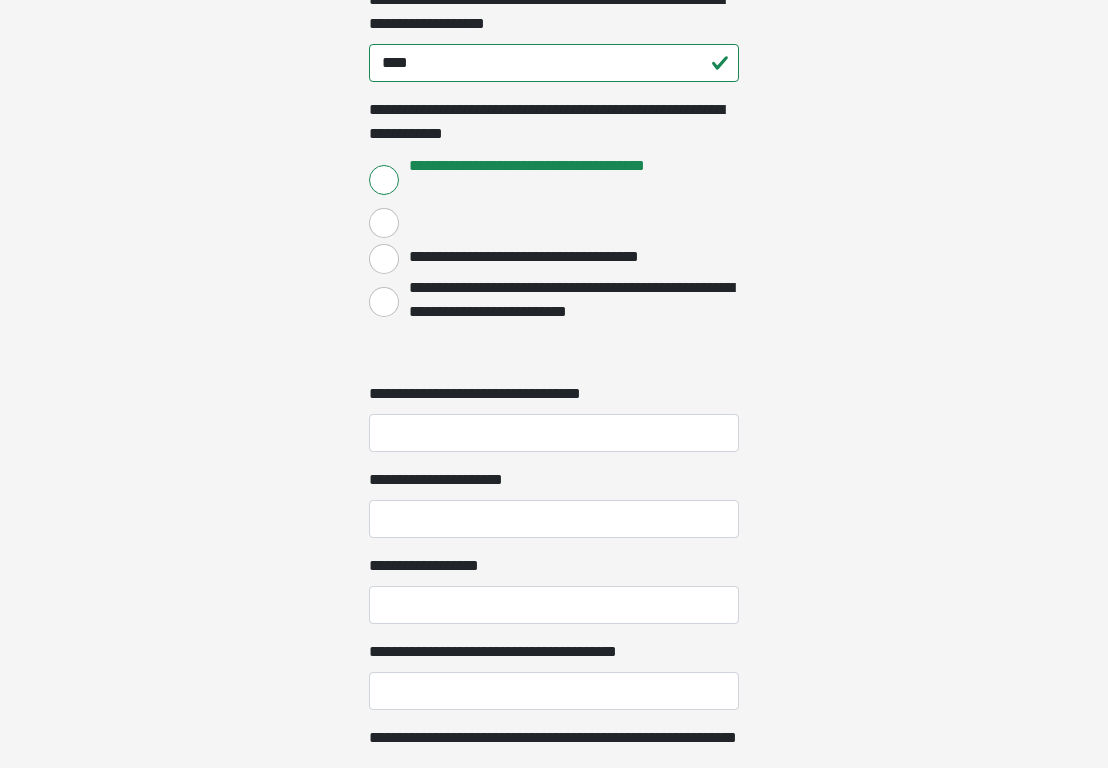 scroll, scrollTop: 2159, scrollLeft: 0, axis: vertical 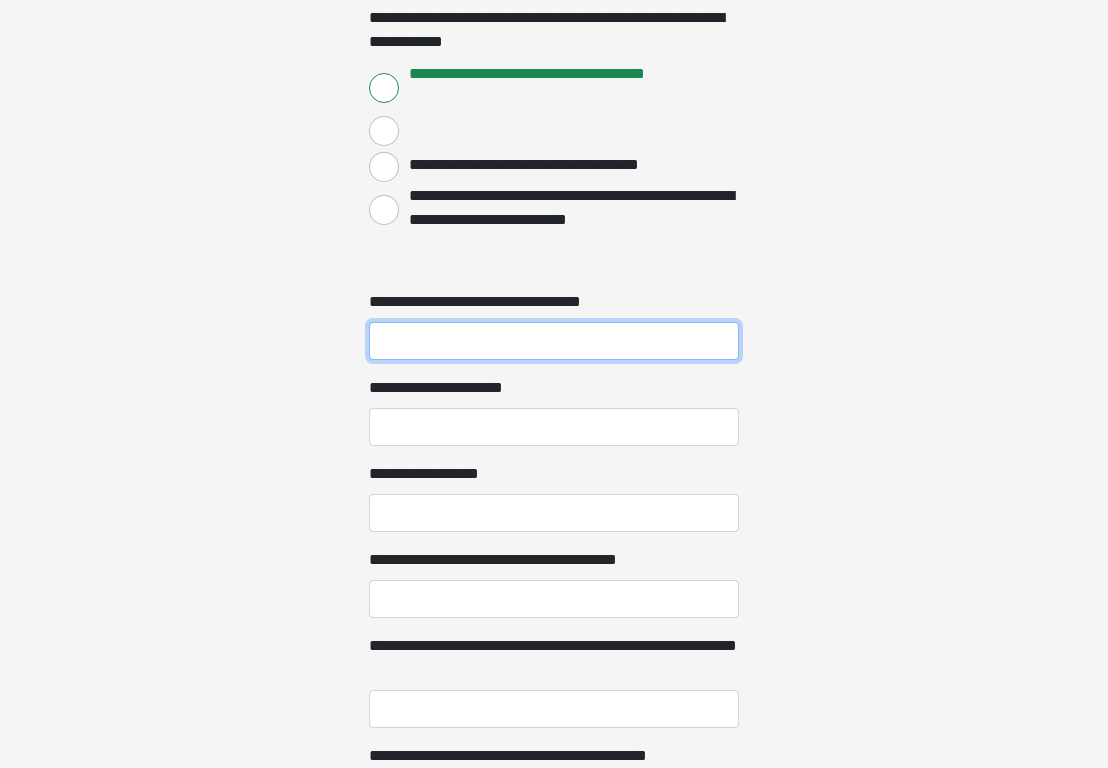 click on "**********" at bounding box center [554, 341] 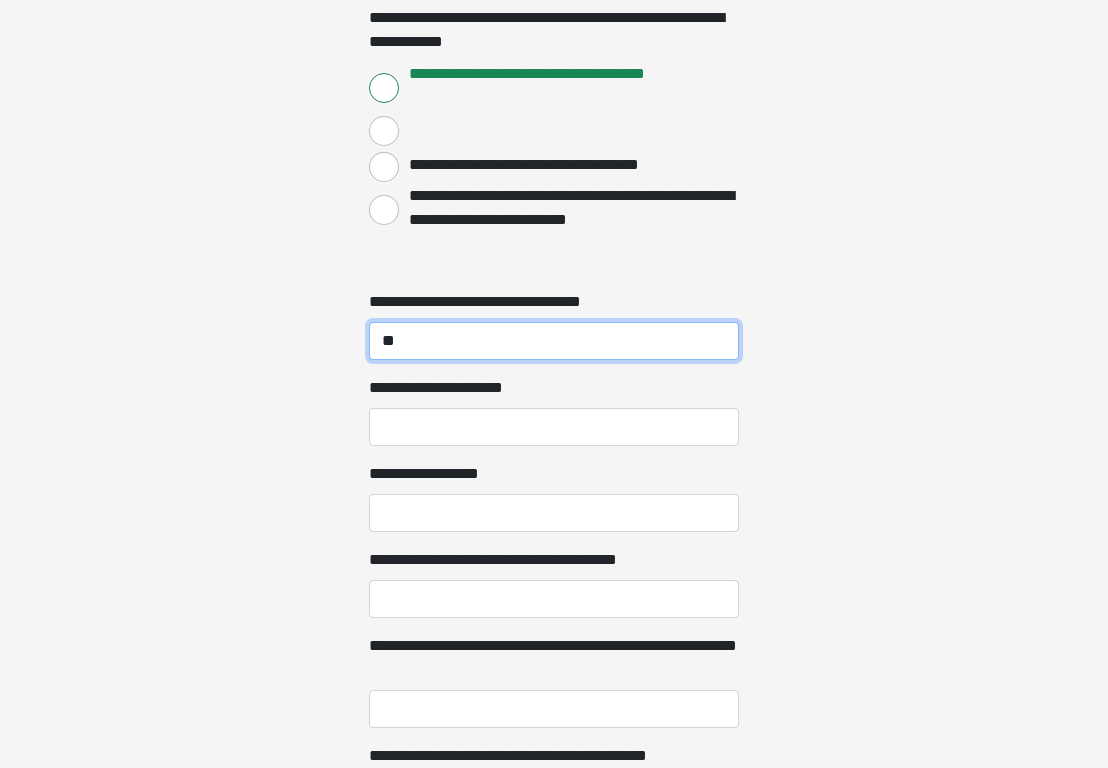 type on "**" 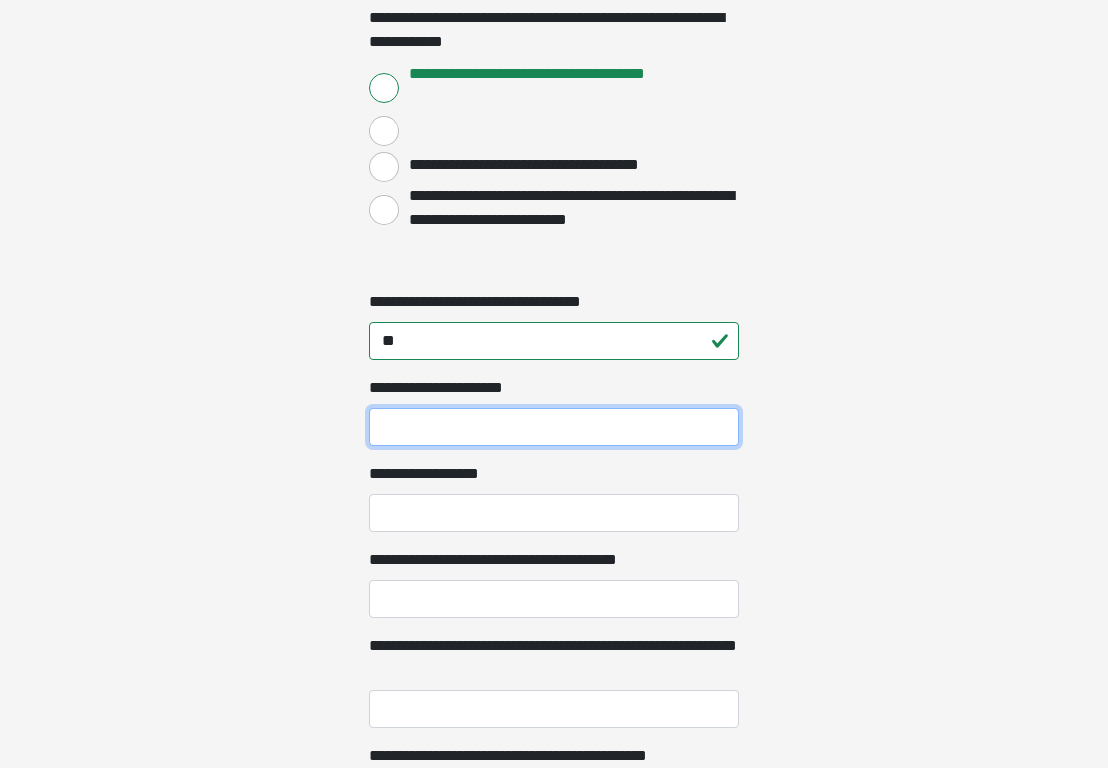 click on "**********" at bounding box center (554, 427) 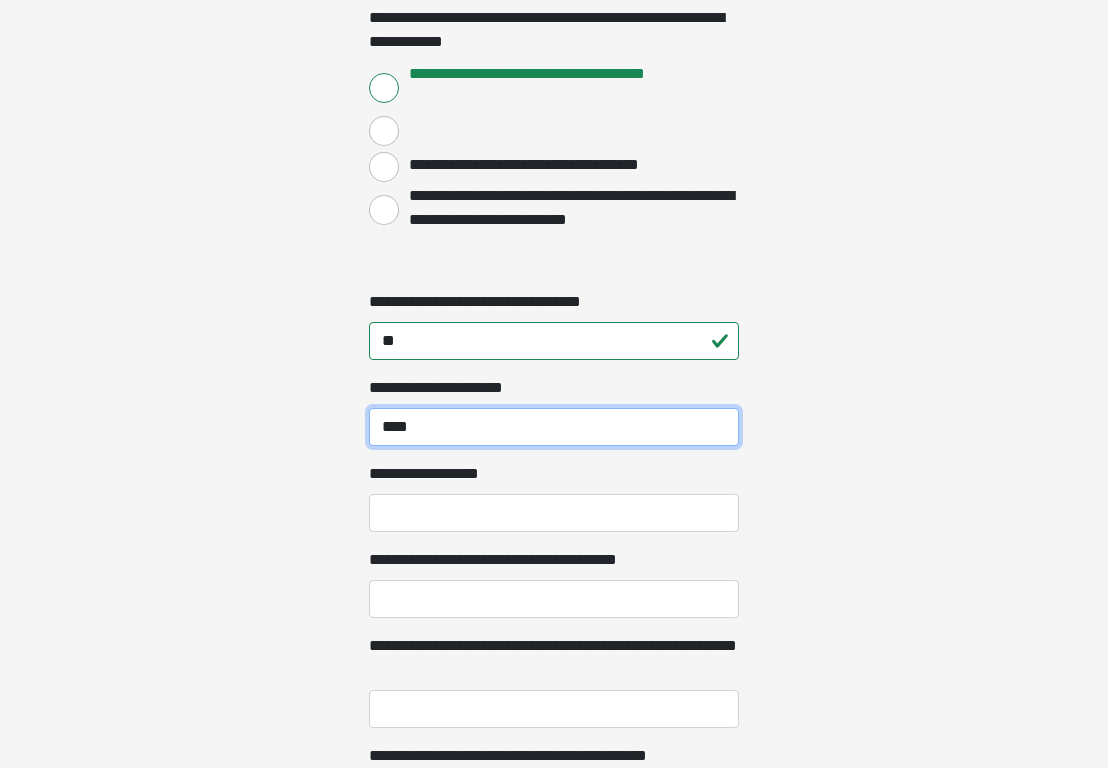 type on "****" 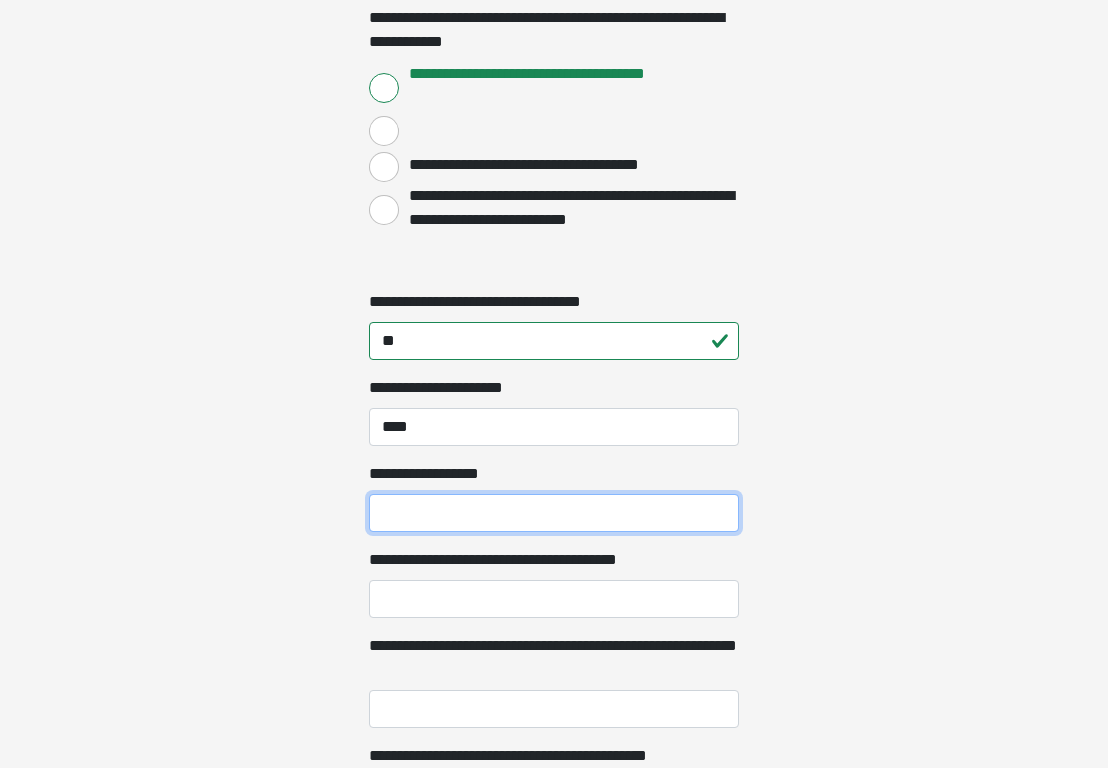 click on "**********" at bounding box center (554, 513) 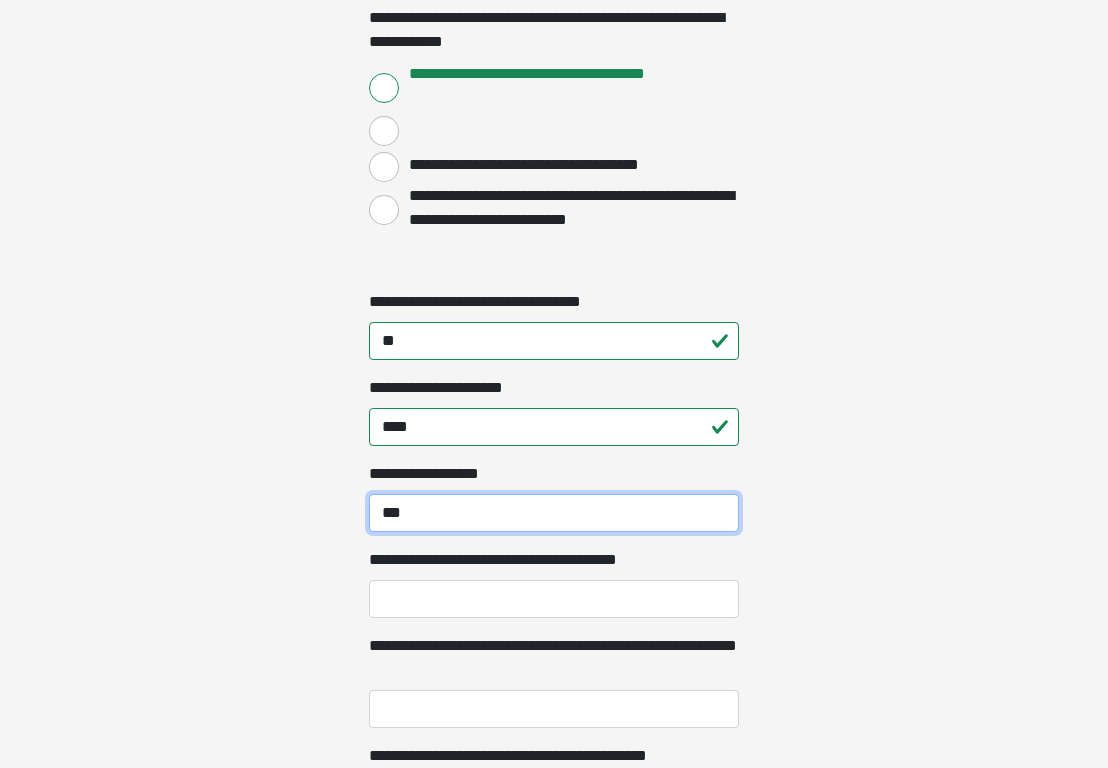 type on "***" 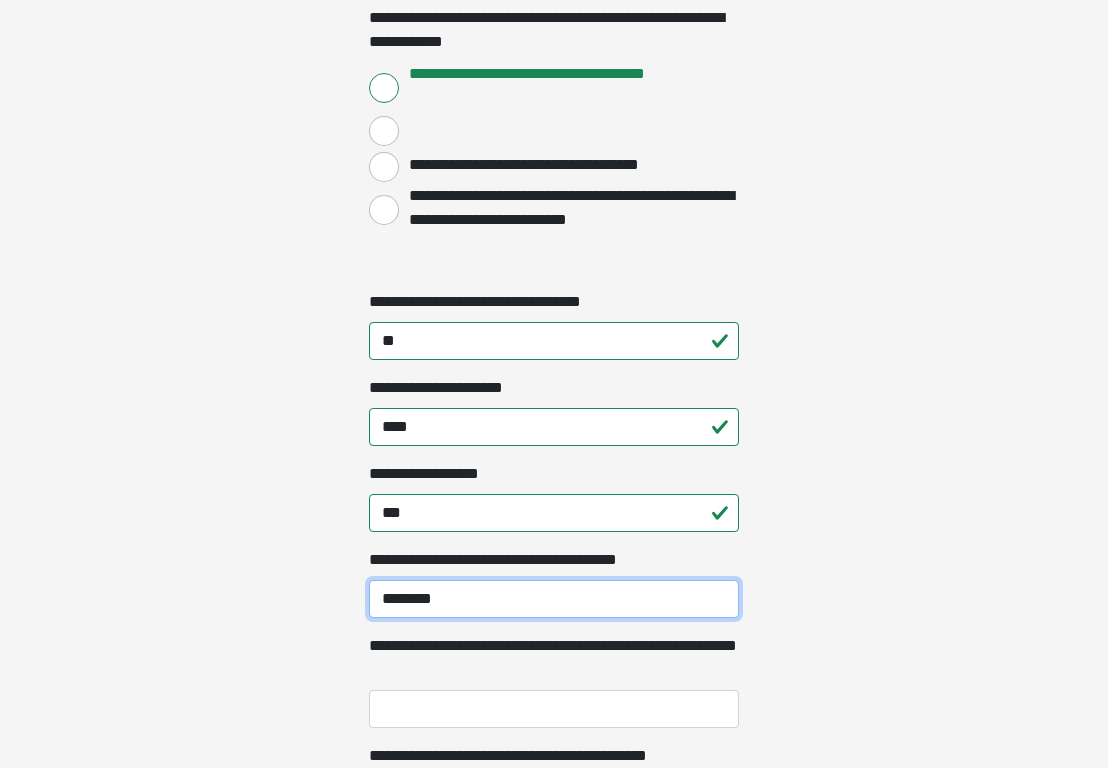 type on "********" 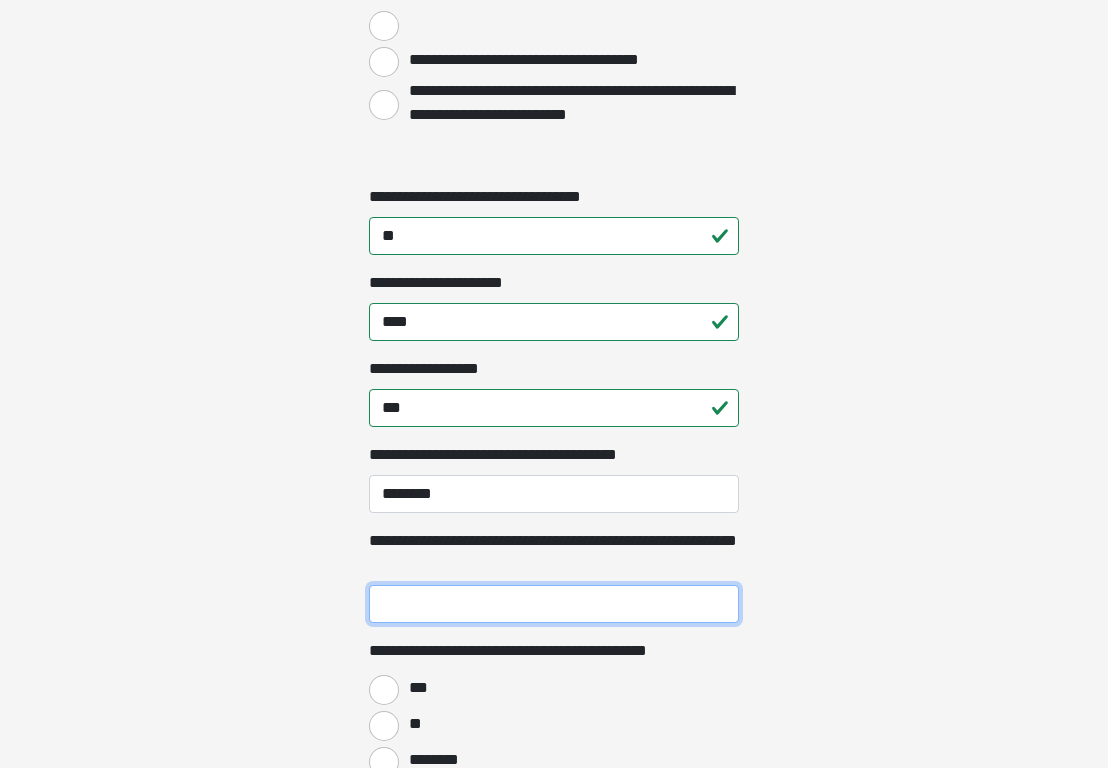 scroll, scrollTop: 2284, scrollLeft: 0, axis: vertical 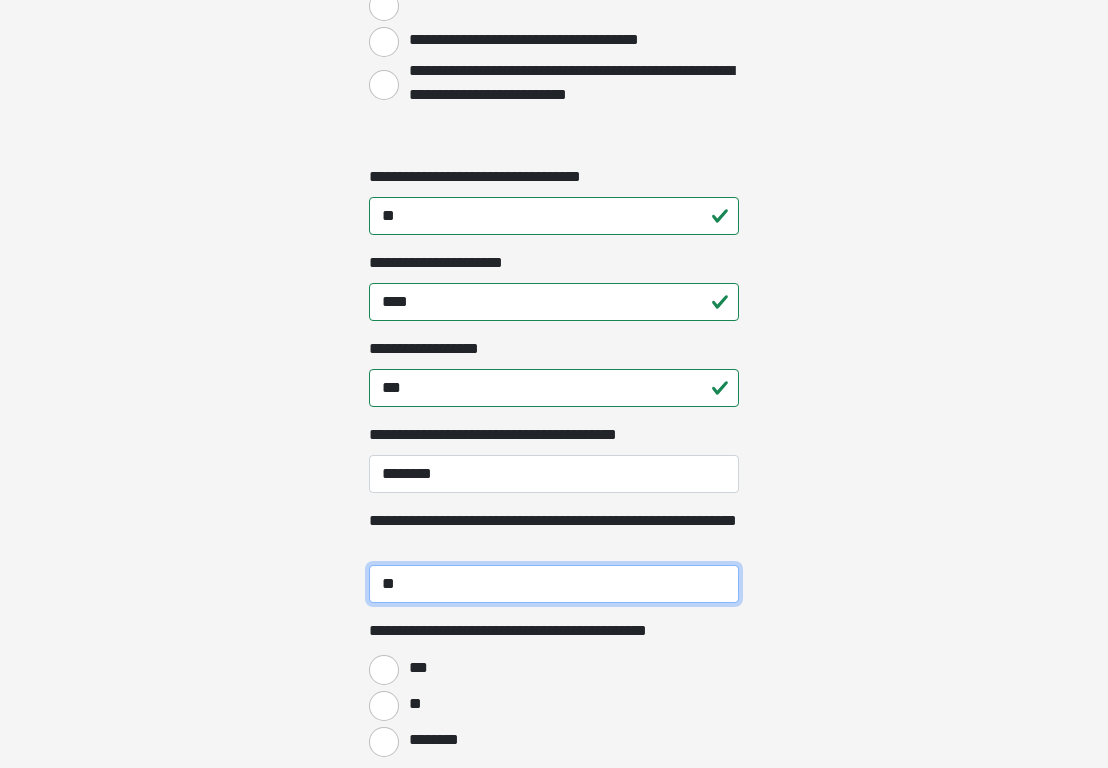 type on "**" 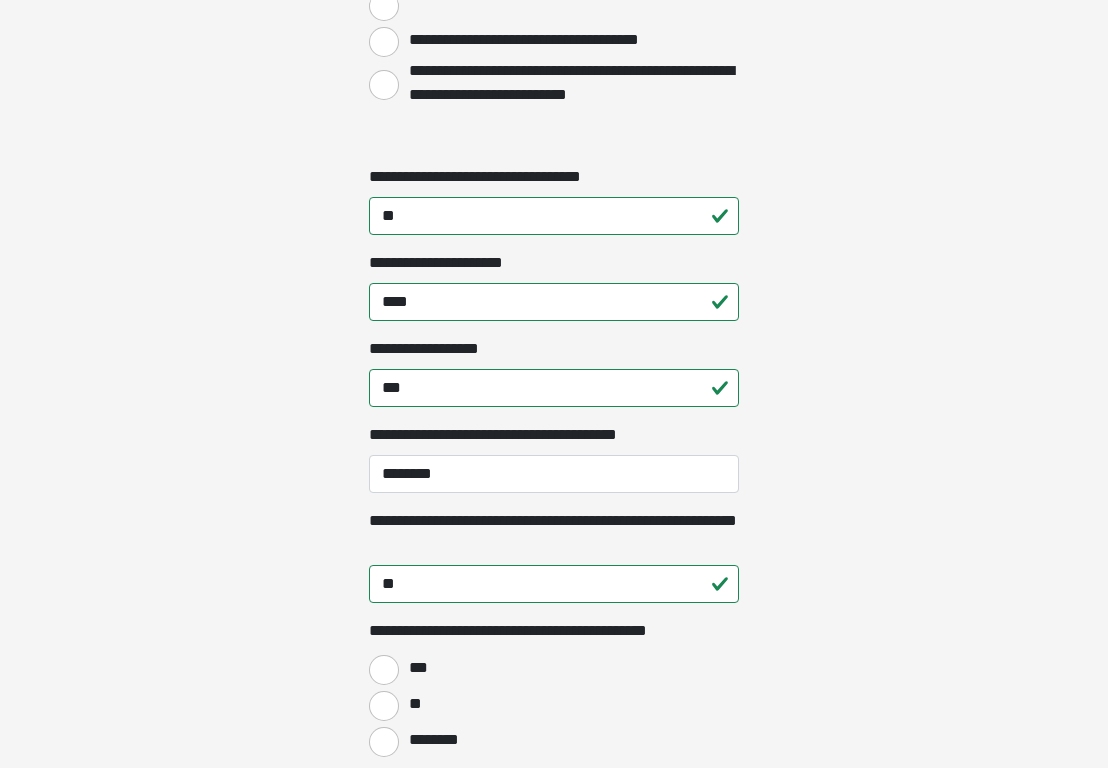 click on "***" at bounding box center [384, 670] 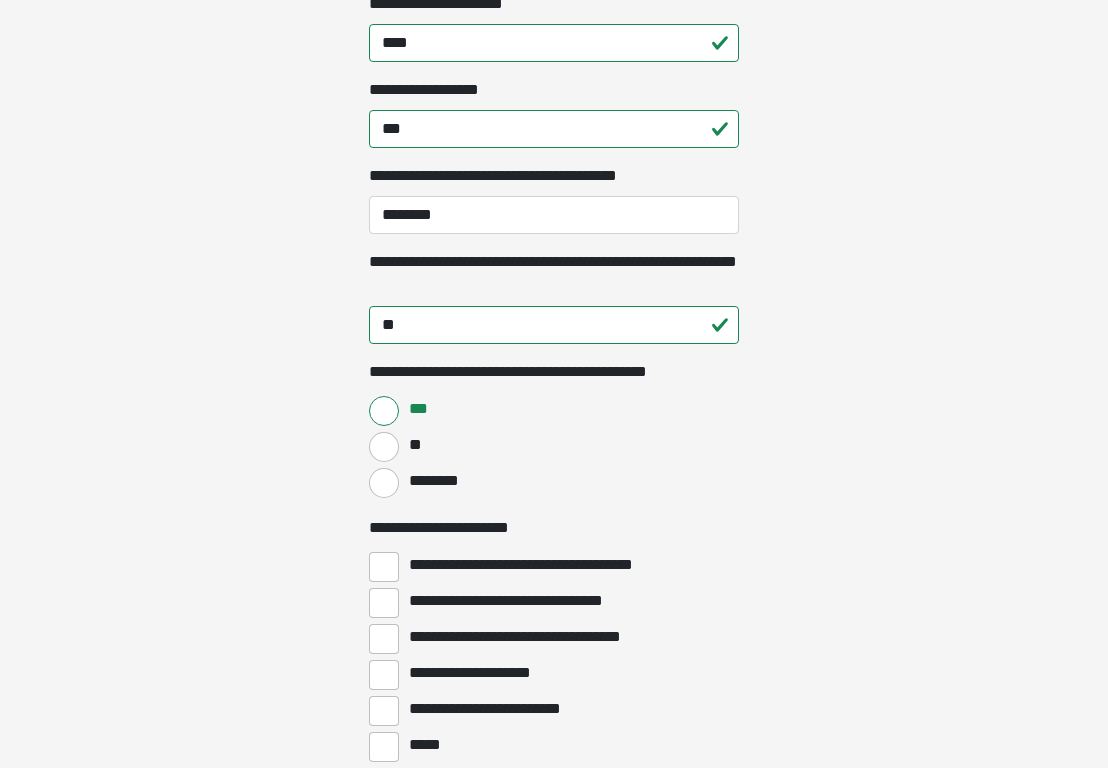 scroll, scrollTop: 2623, scrollLeft: 0, axis: vertical 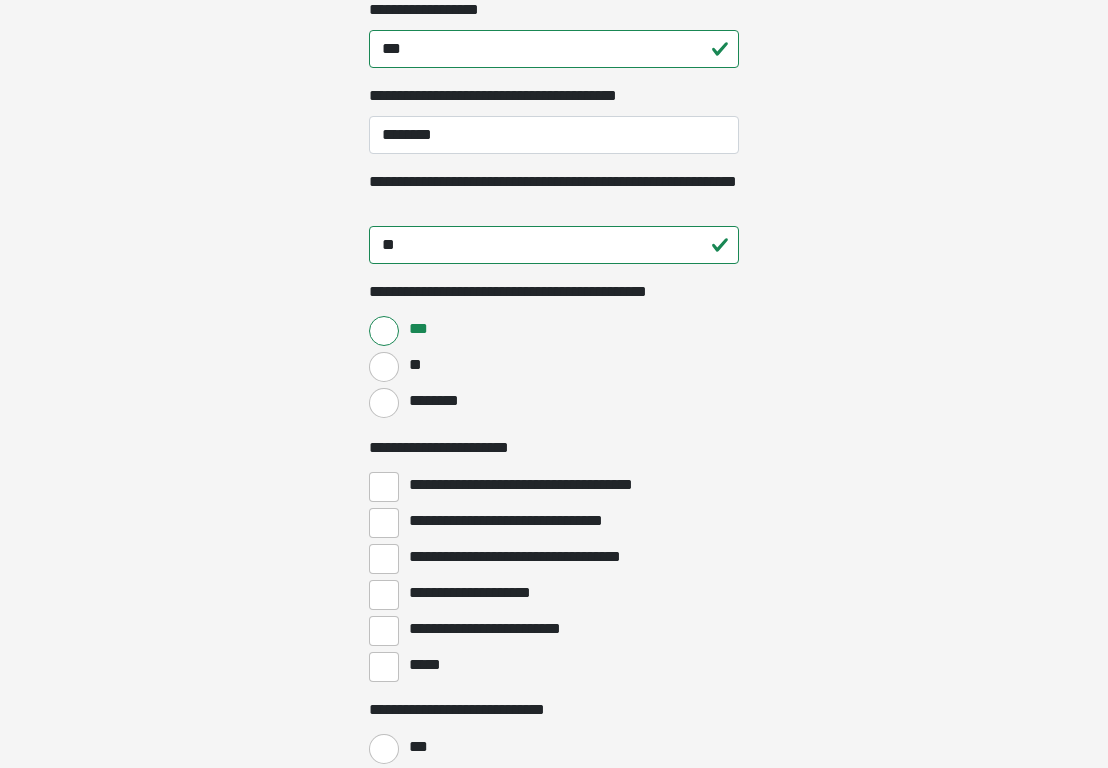 click on "**********" at bounding box center (384, 487) 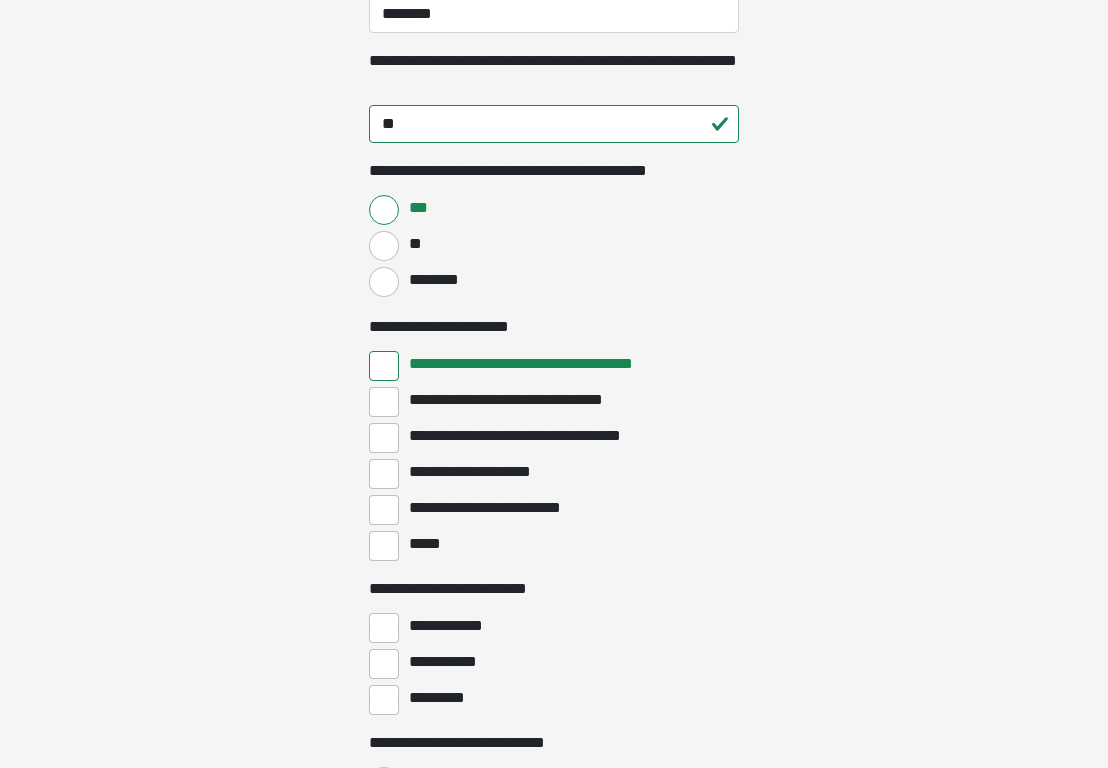 scroll, scrollTop: 2747, scrollLeft: 0, axis: vertical 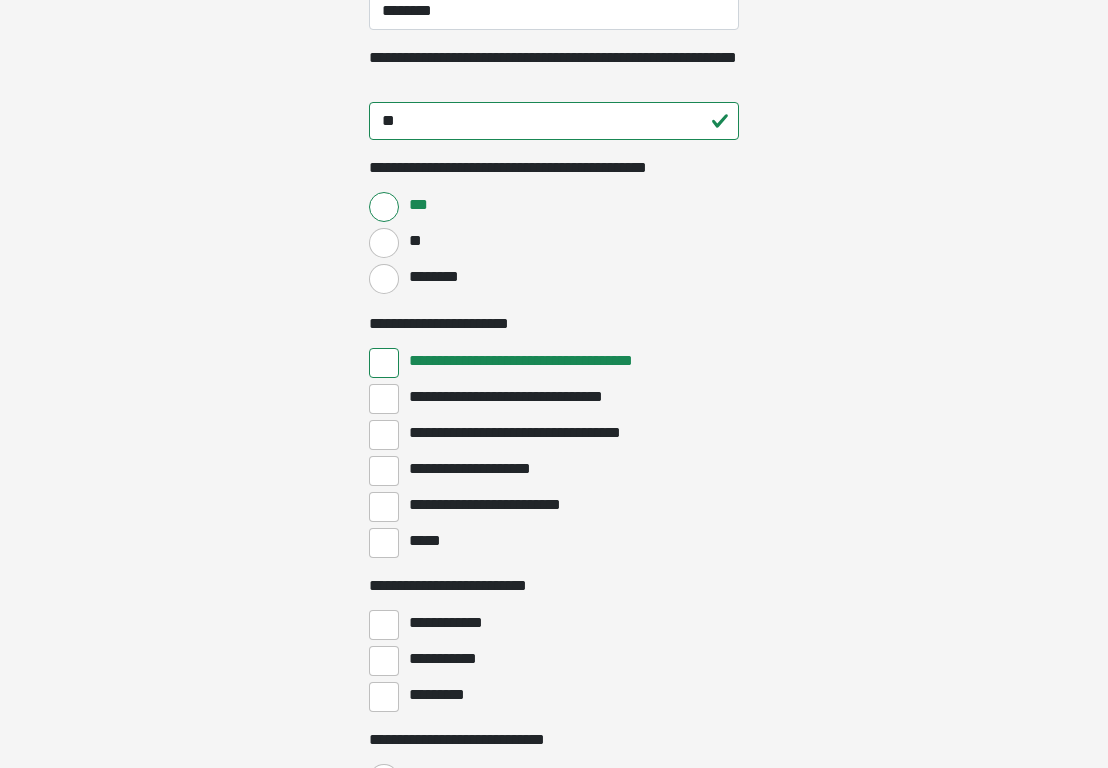 click on "*********" at bounding box center (384, 697) 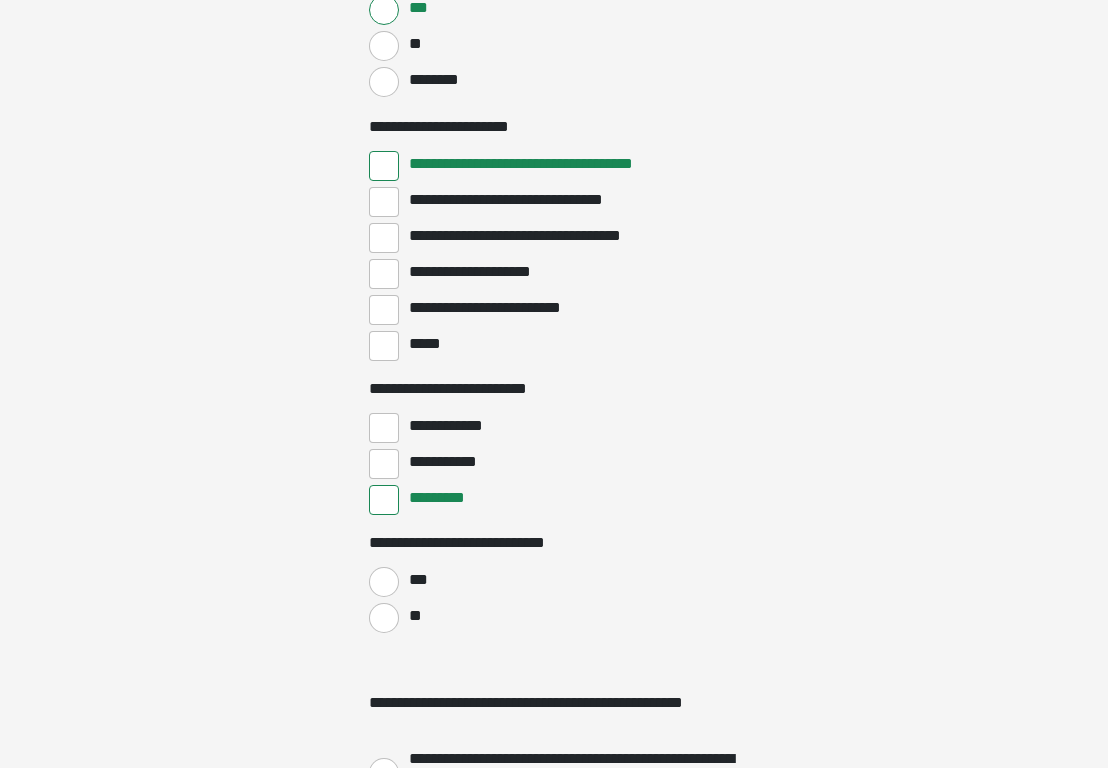scroll, scrollTop: 2965, scrollLeft: 0, axis: vertical 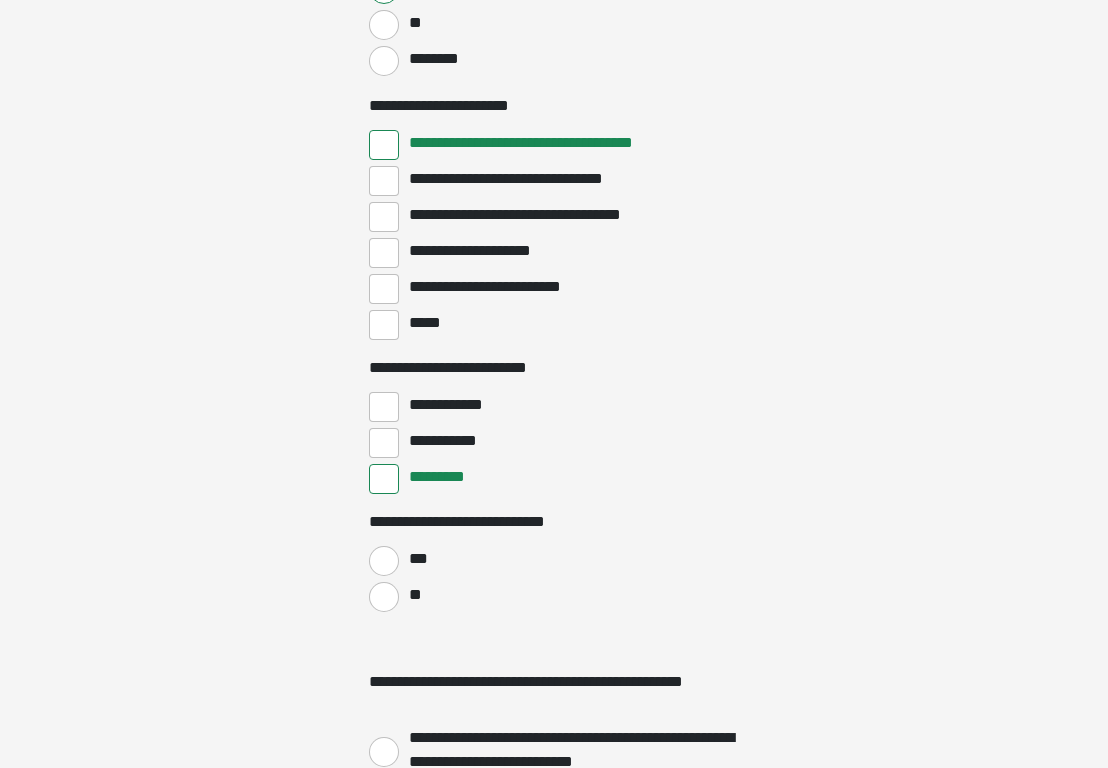 click on "**" at bounding box center [384, 597] 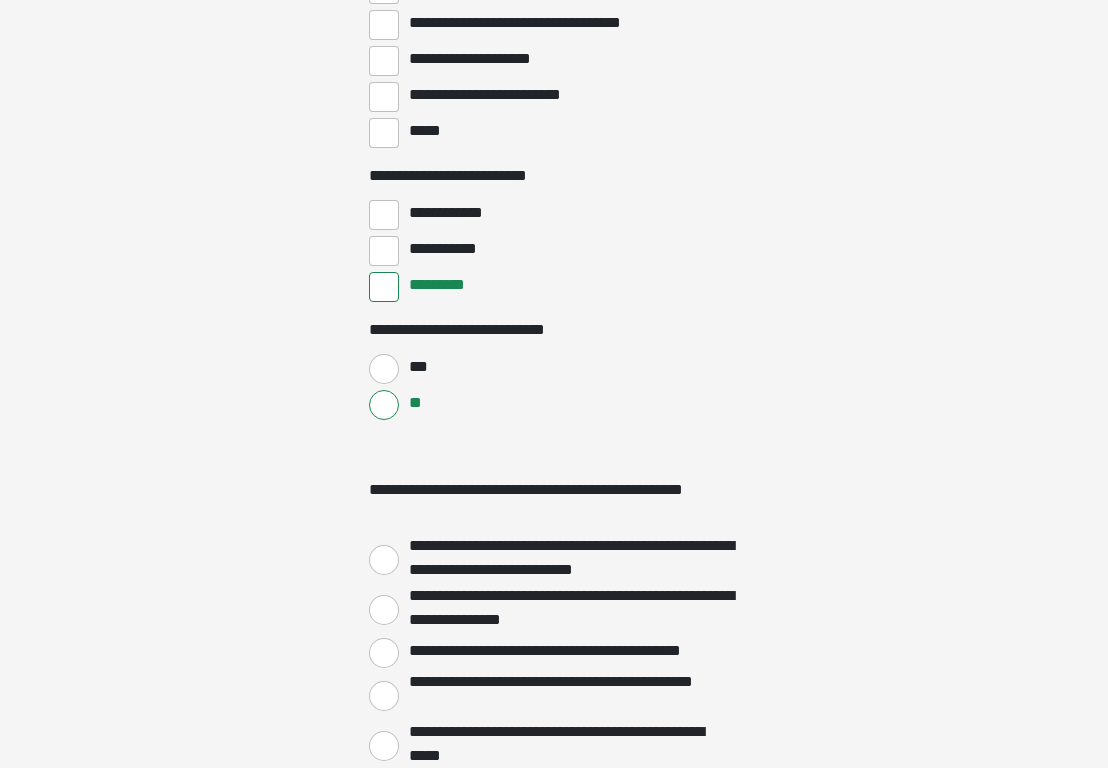scroll, scrollTop: 3272, scrollLeft: 0, axis: vertical 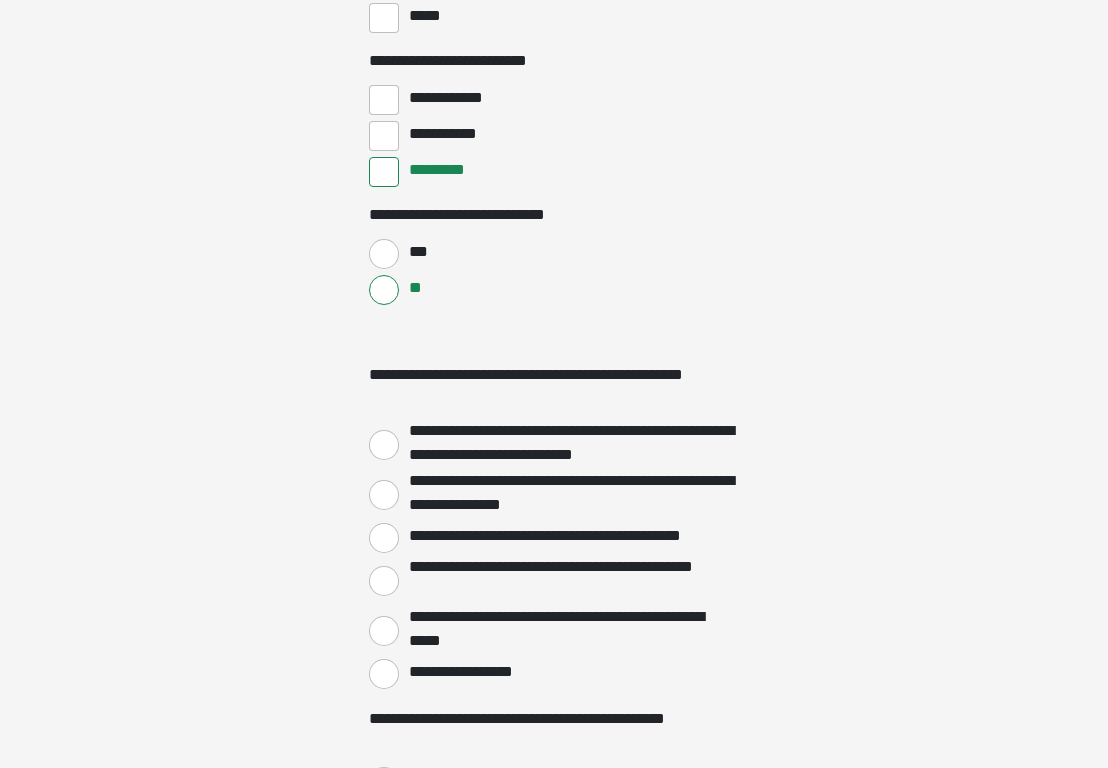 click on "**********" at bounding box center (384, 674) 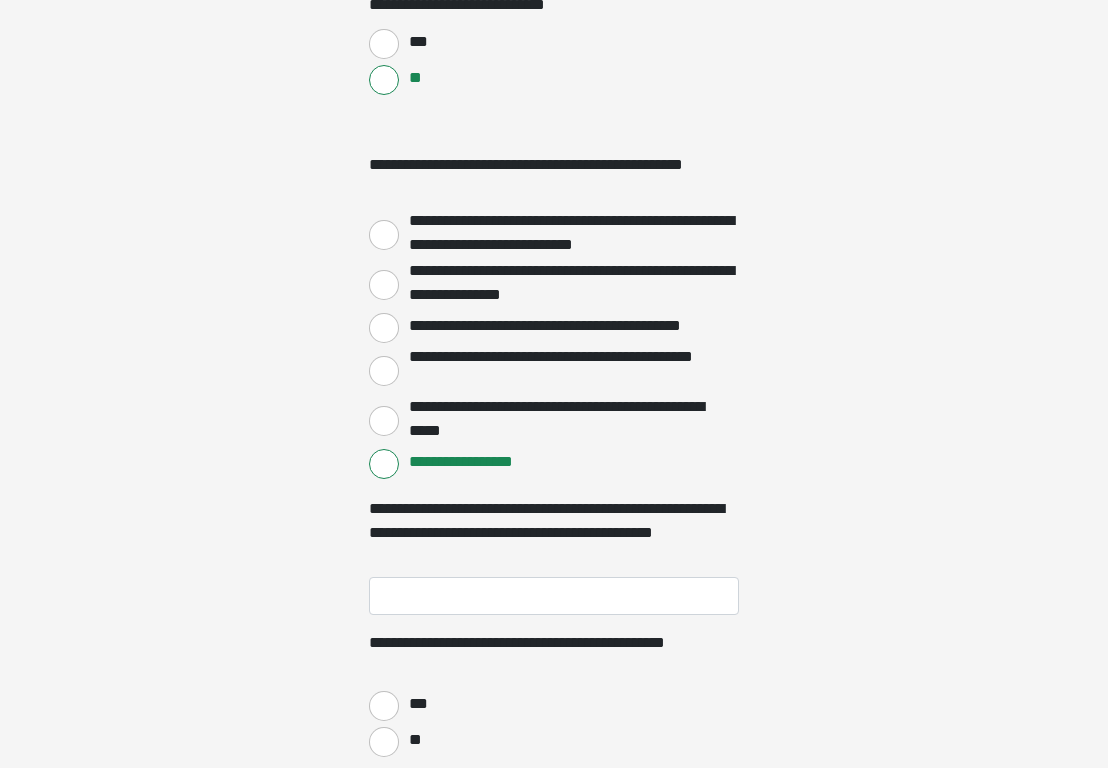 scroll, scrollTop: 3516, scrollLeft: 0, axis: vertical 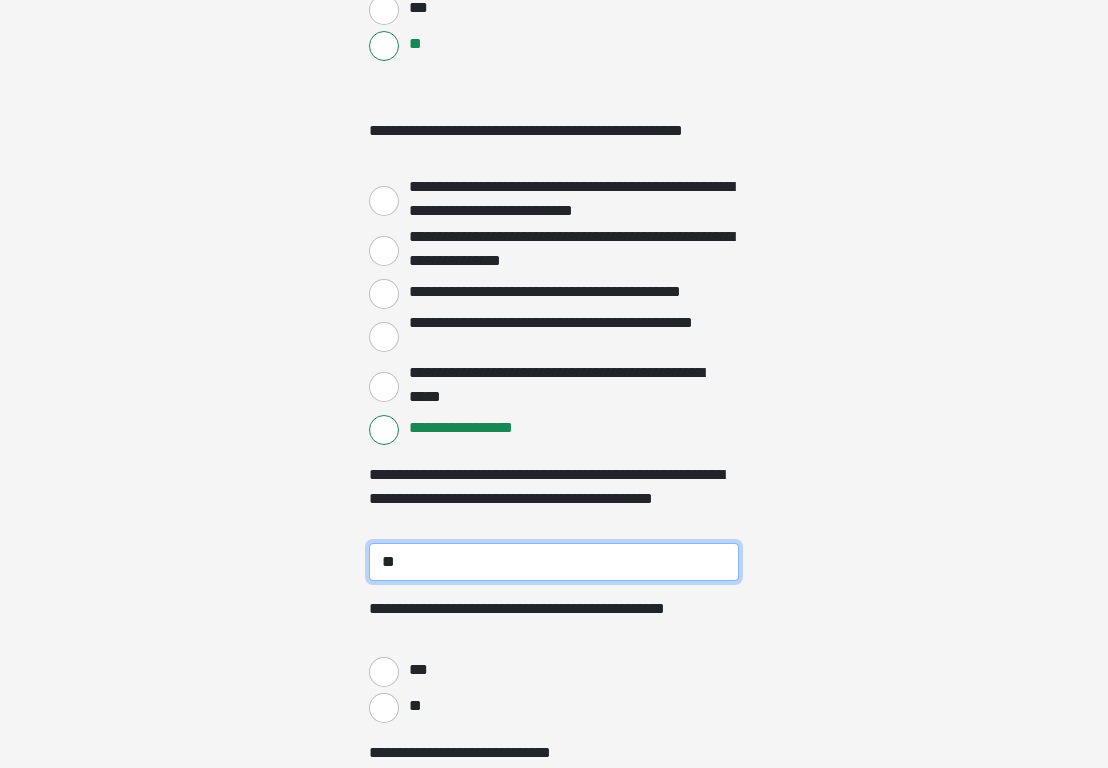 type on "*" 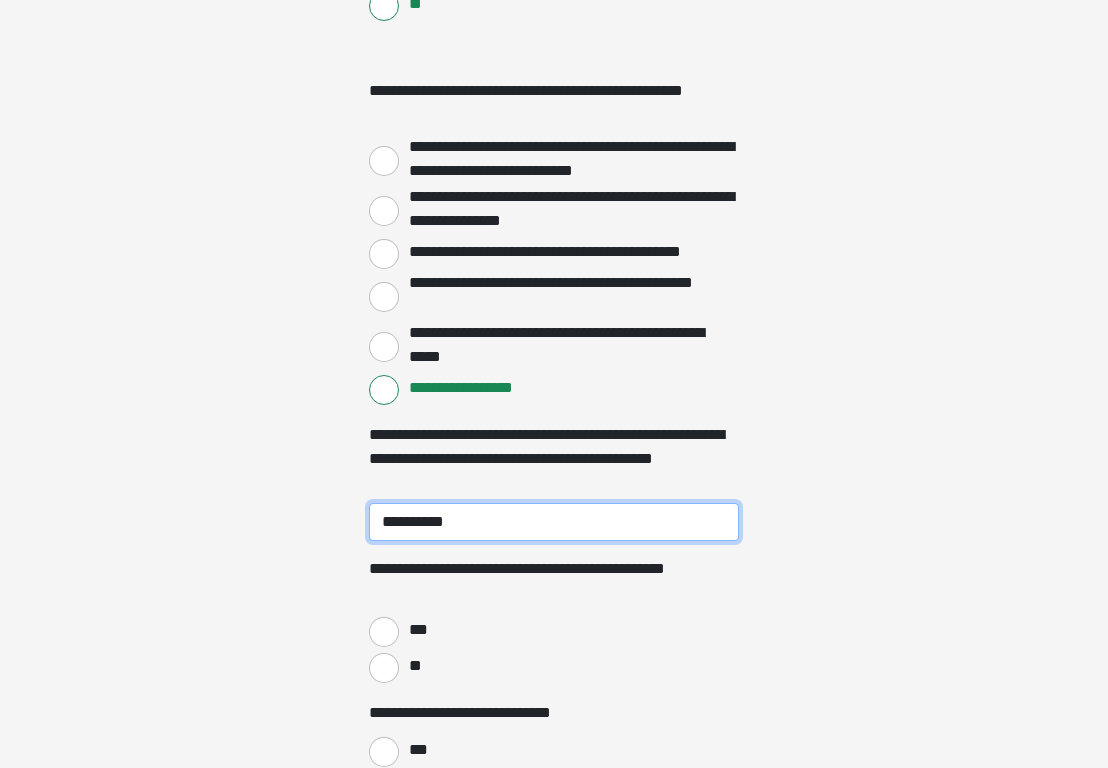 scroll, scrollTop: 3576, scrollLeft: 0, axis: vertical 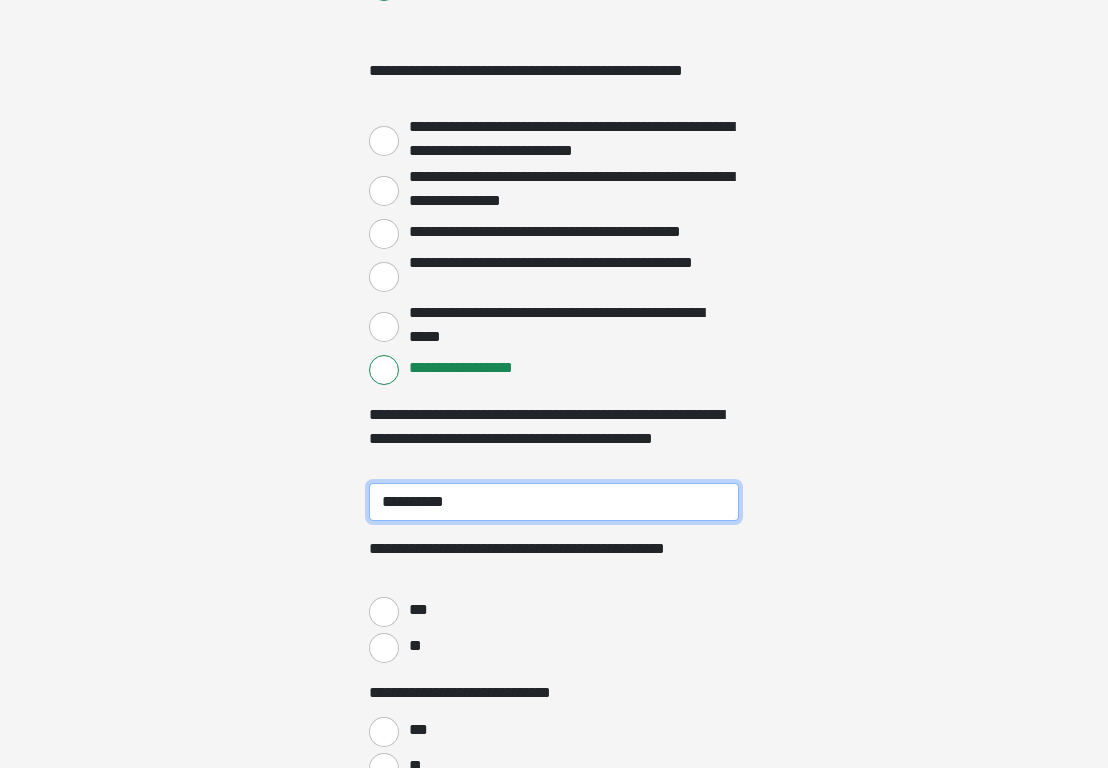 type on "**********" 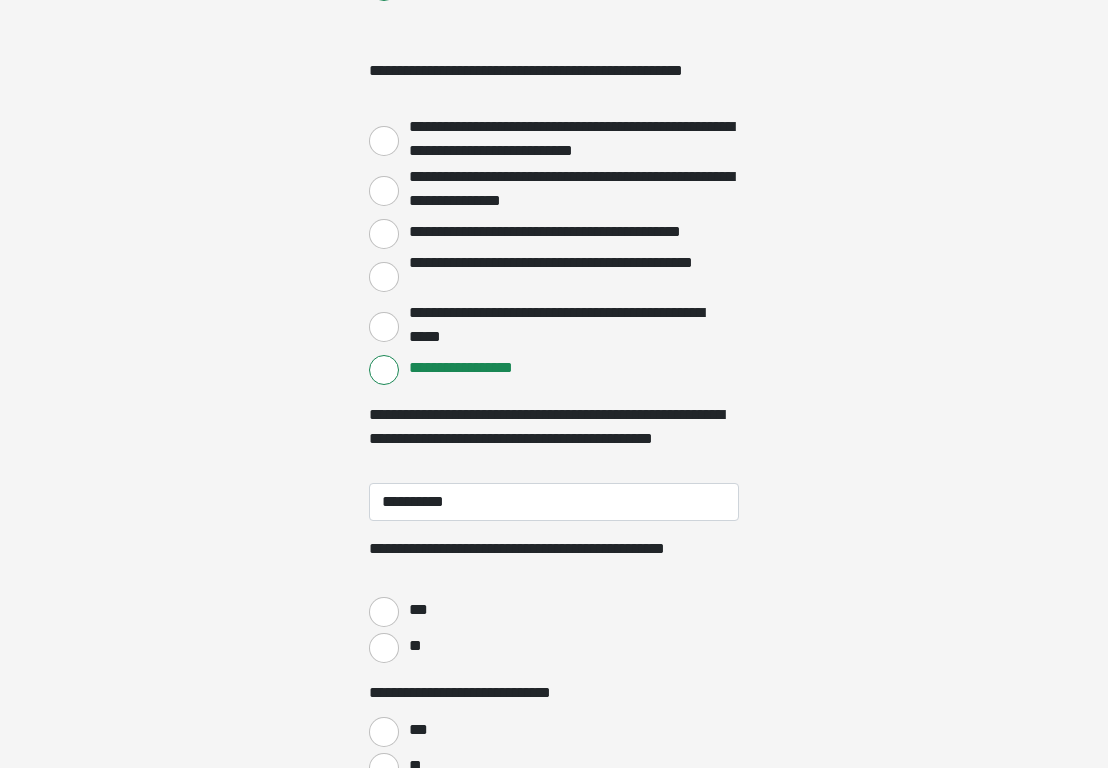 click on "***" at bounding box center [384, 612] 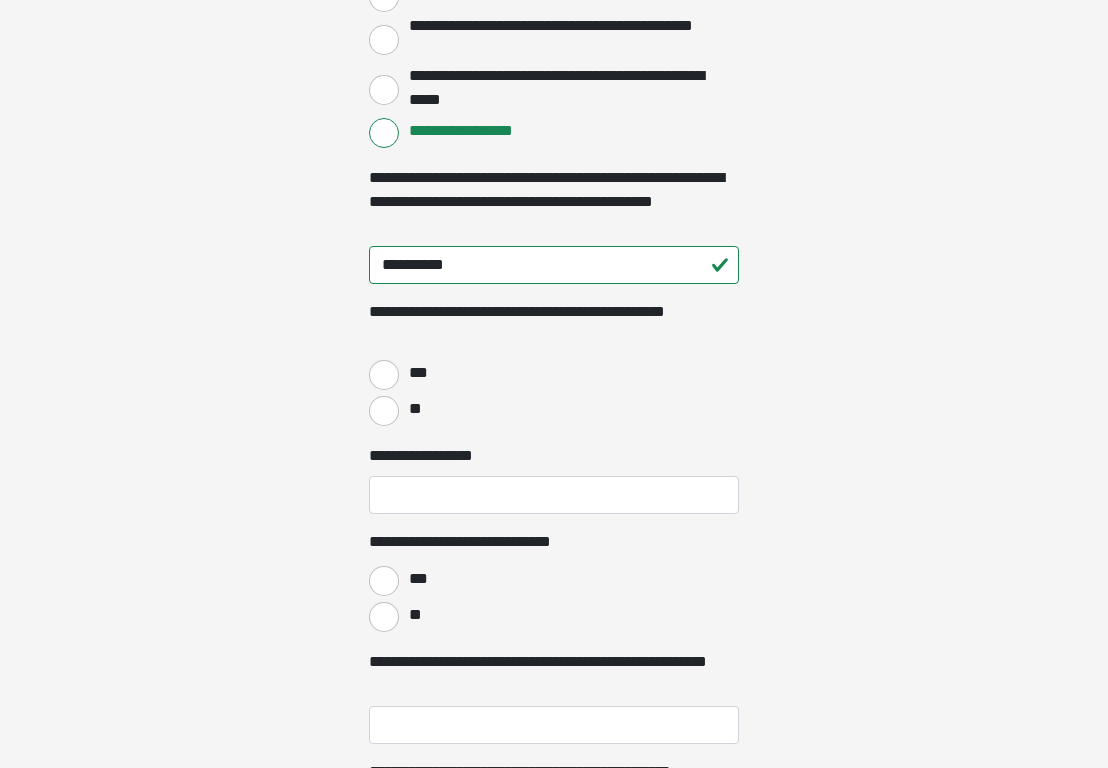 scroll, scrollTop: 3820, scrollLeft: 0, axis: vertical 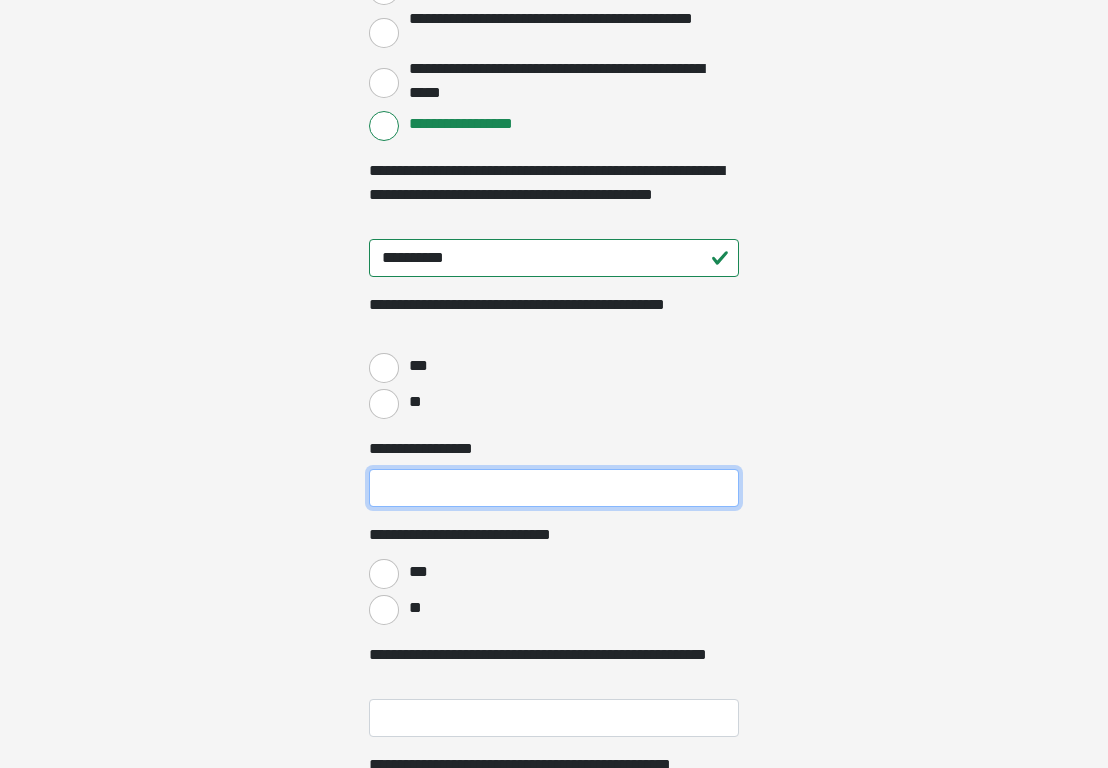 click on "**********" at bounding box center [554, 488] 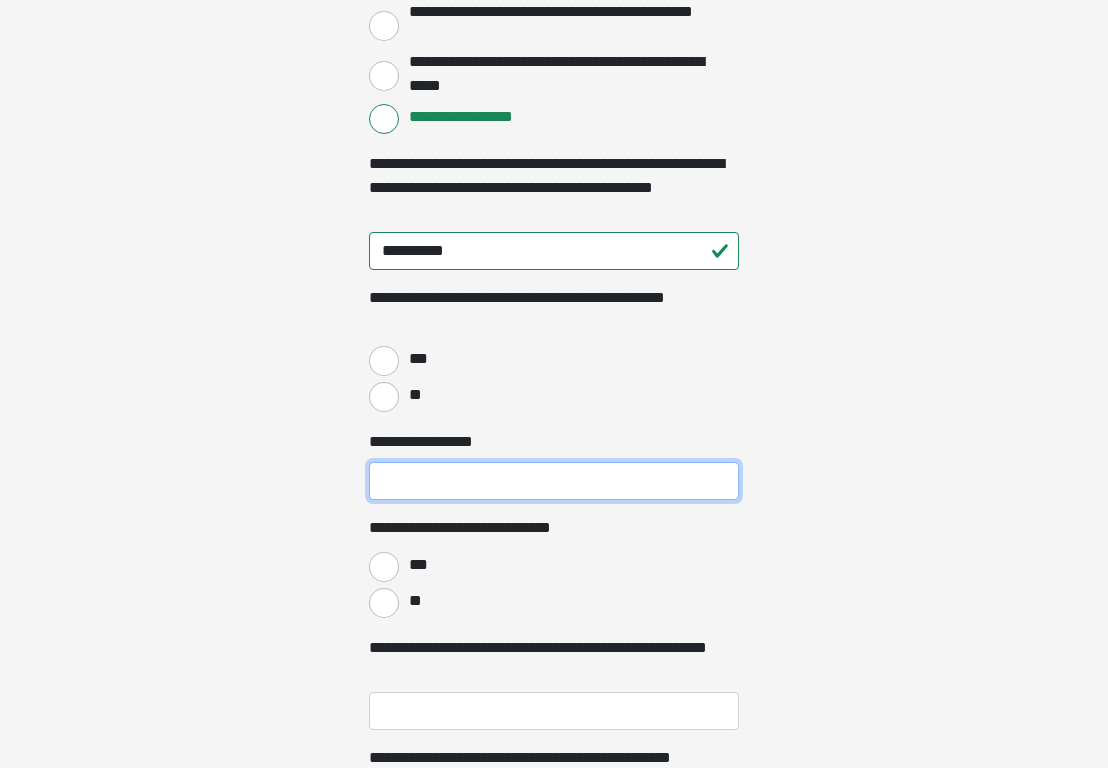 scroll, scrollTop: 3826, scrollLeft: 0, axis: vertical 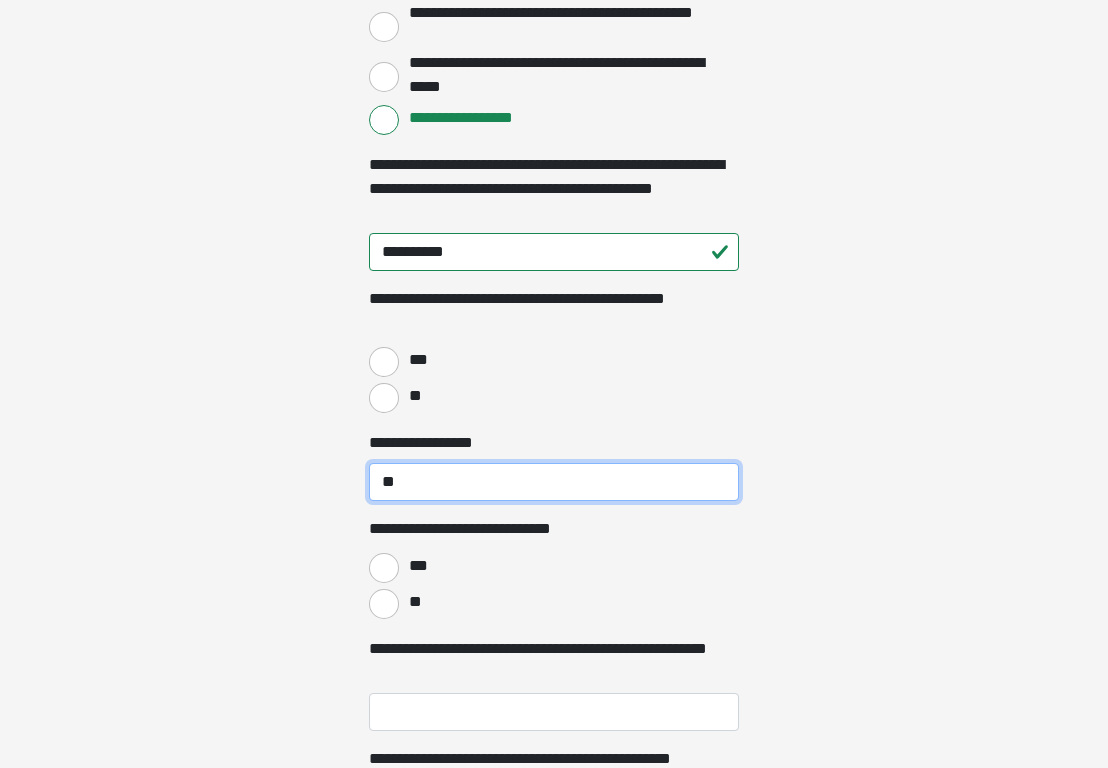 type on "**" 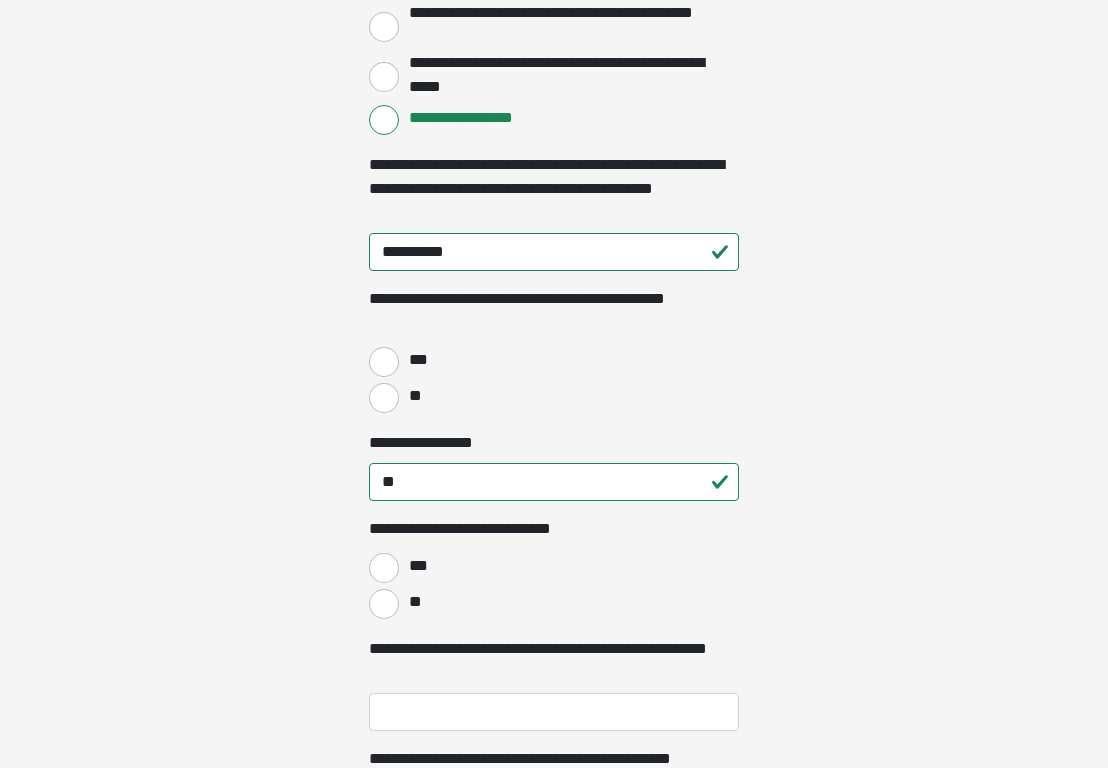 click on "**" at bounding box center (384, 604) 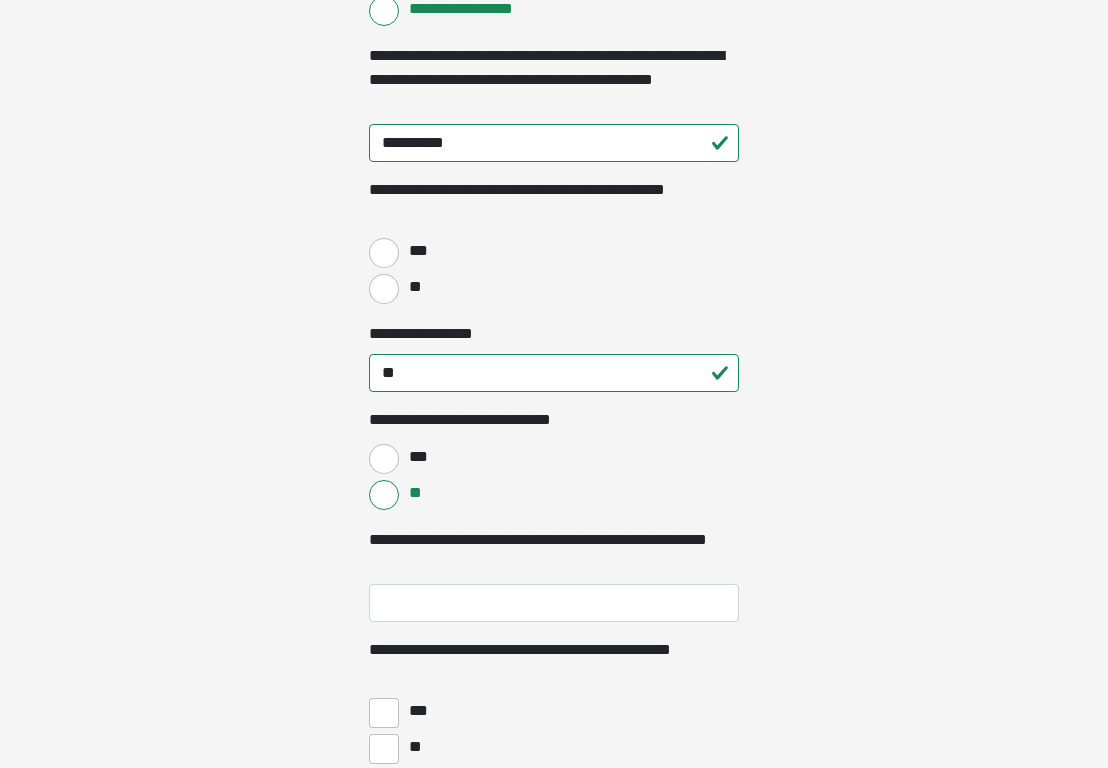 scroll, scrollTop: 3945, scrollLeft: 0, axis: vertical 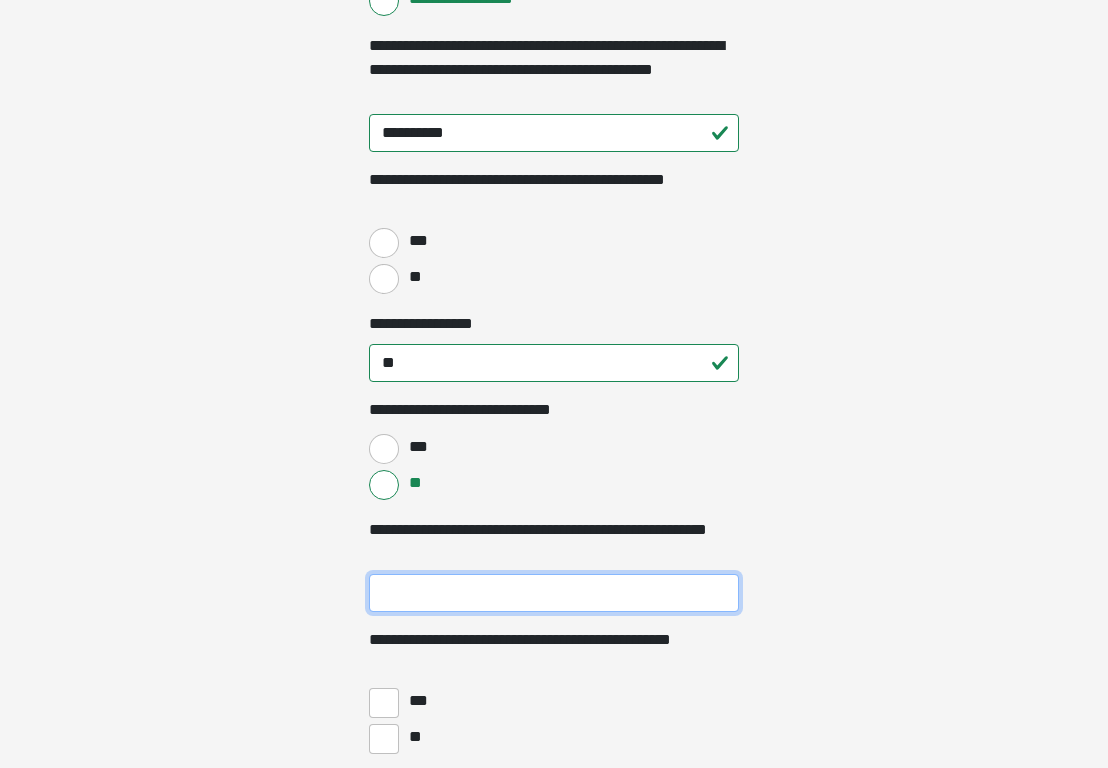 click on "**********" at bounding box center (554, 593) 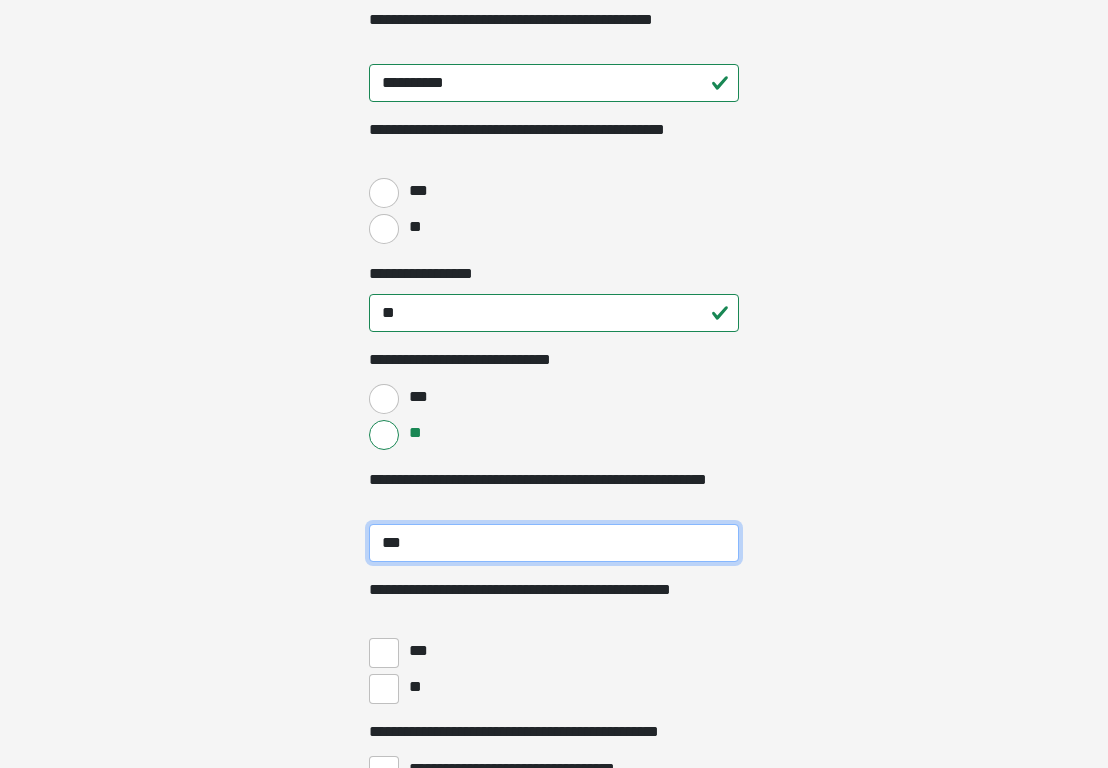 scroll, scrollTop: 4178, scrollLeft: 0, axis: vertical 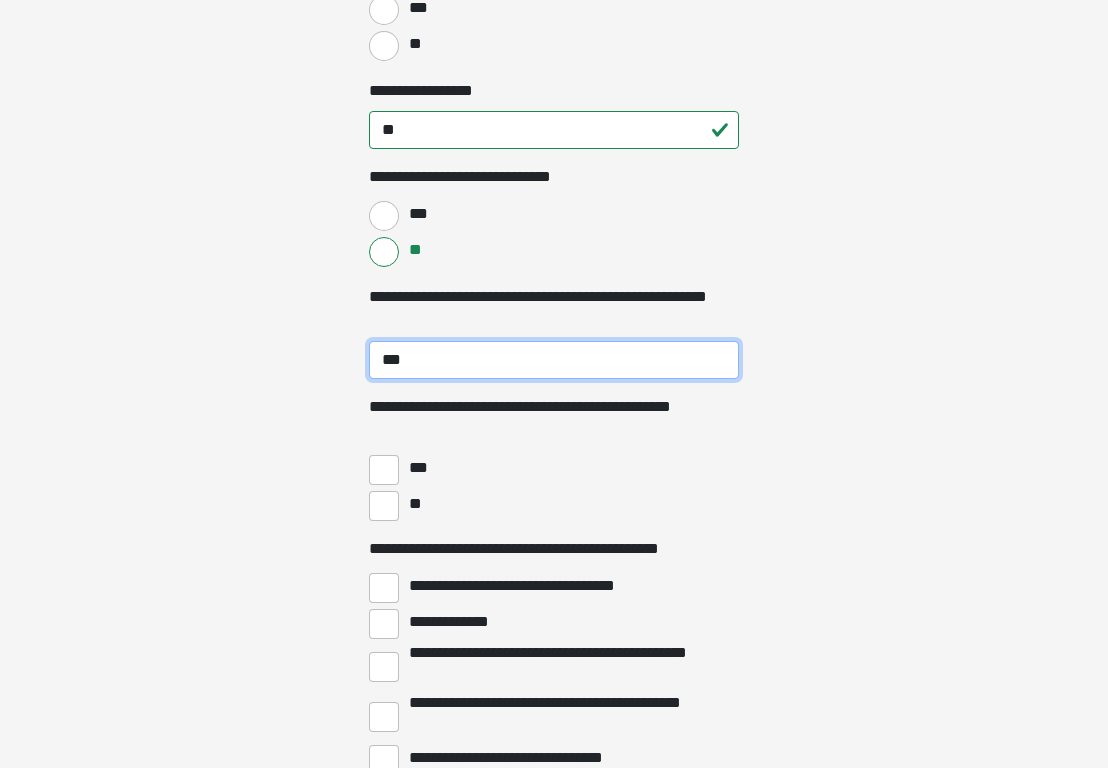 type on "***" 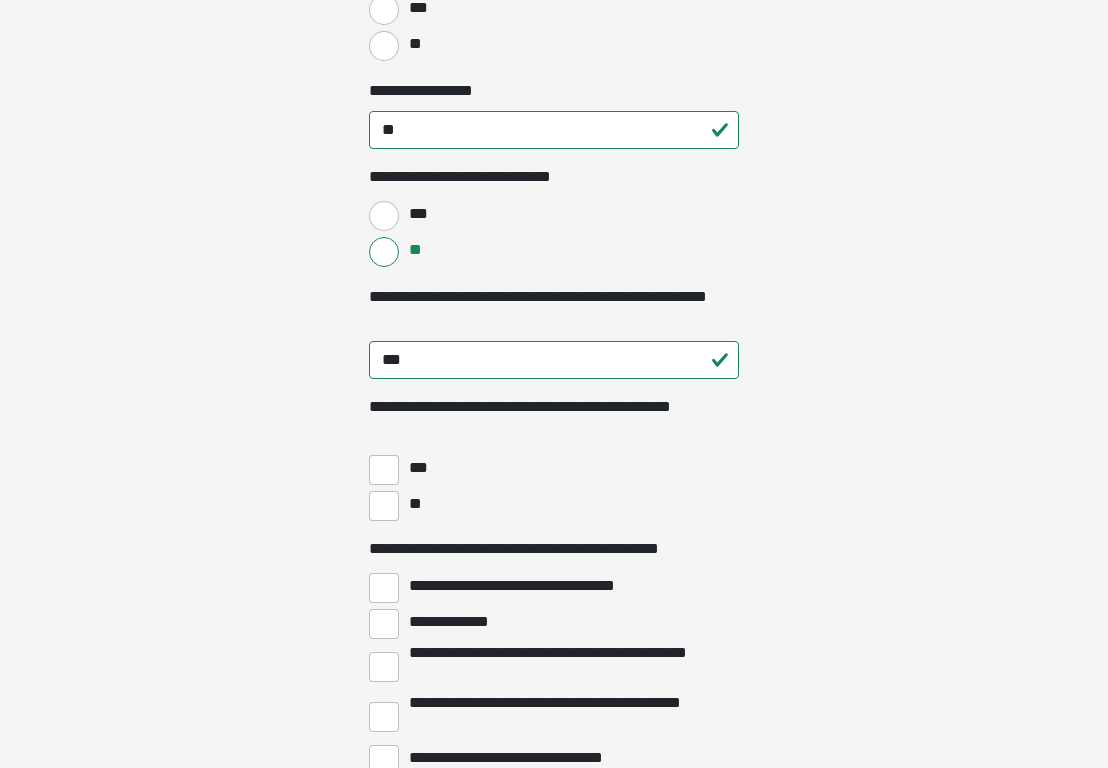 click on "**" at bounding box center [384, 506] 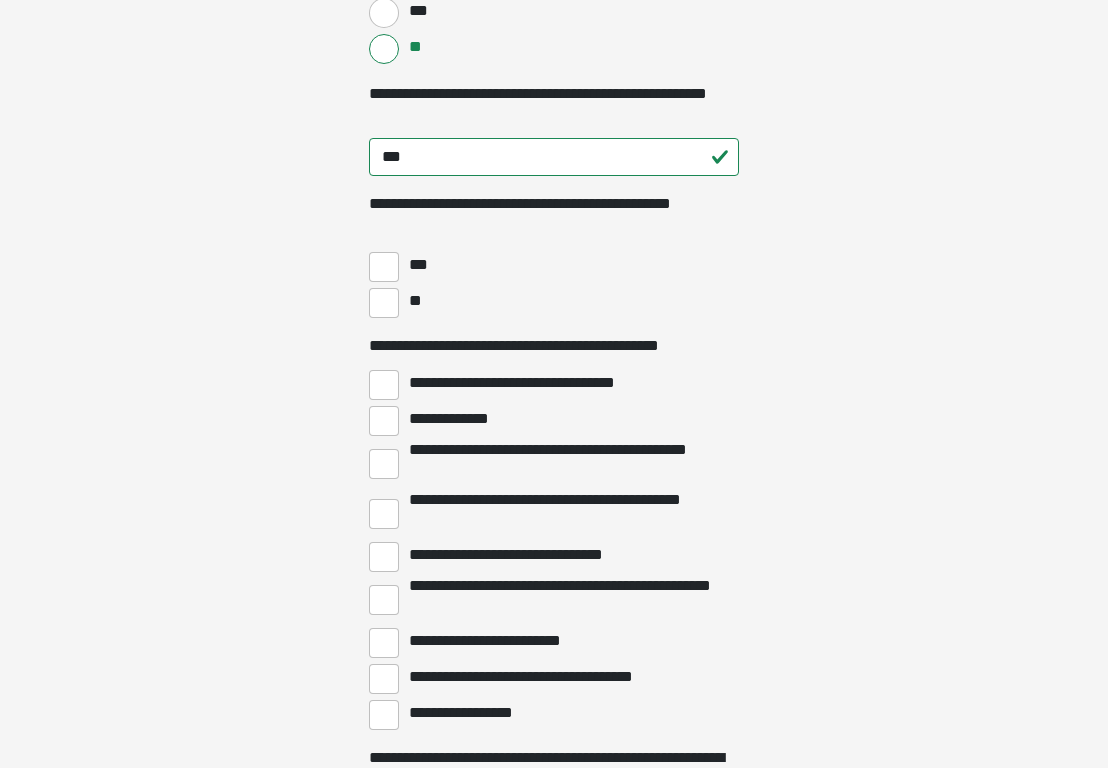 scroll, scrollTop: 4383, scrollLeft: 0, axis: vertical 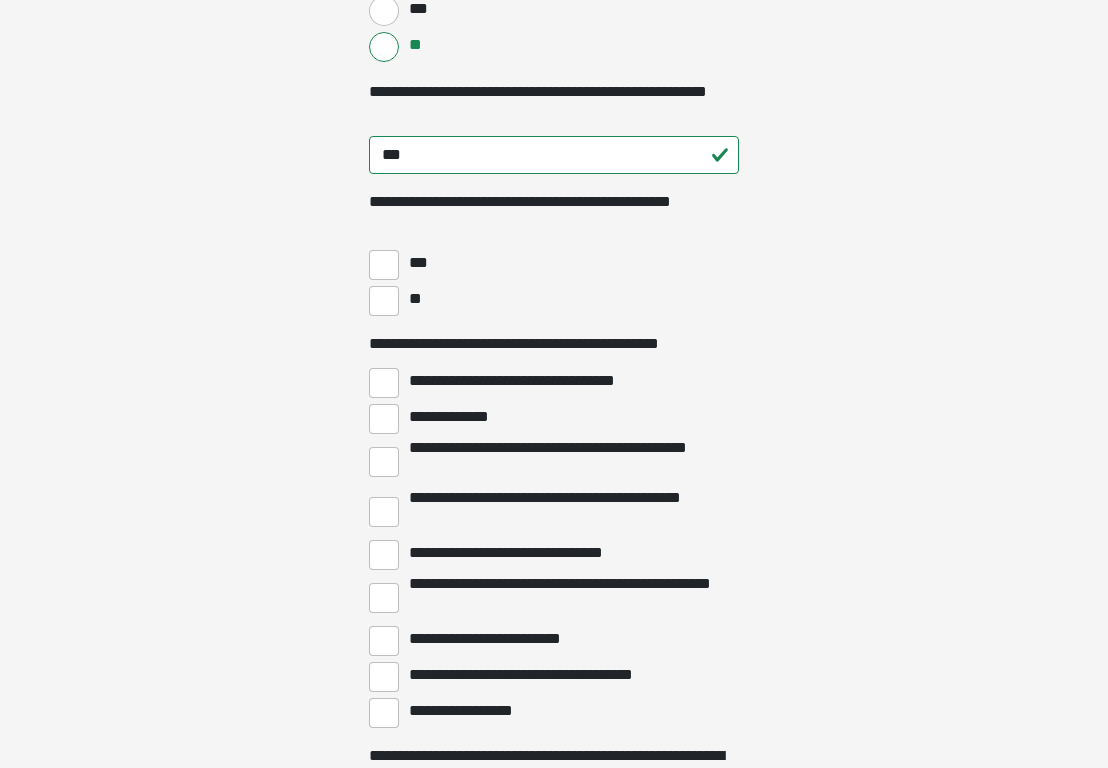click on "**********" at bounding box center (384, 641) 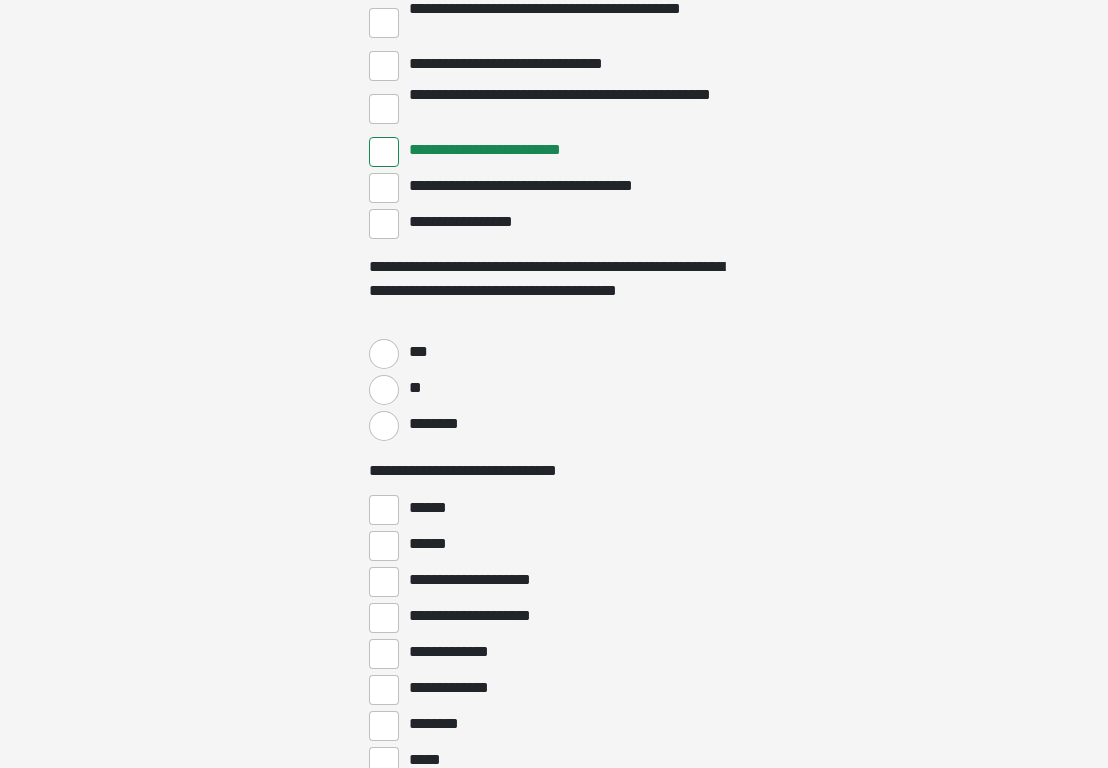 scroll, scrollTop: 4910, scrollLeft: 0, axis: vertical 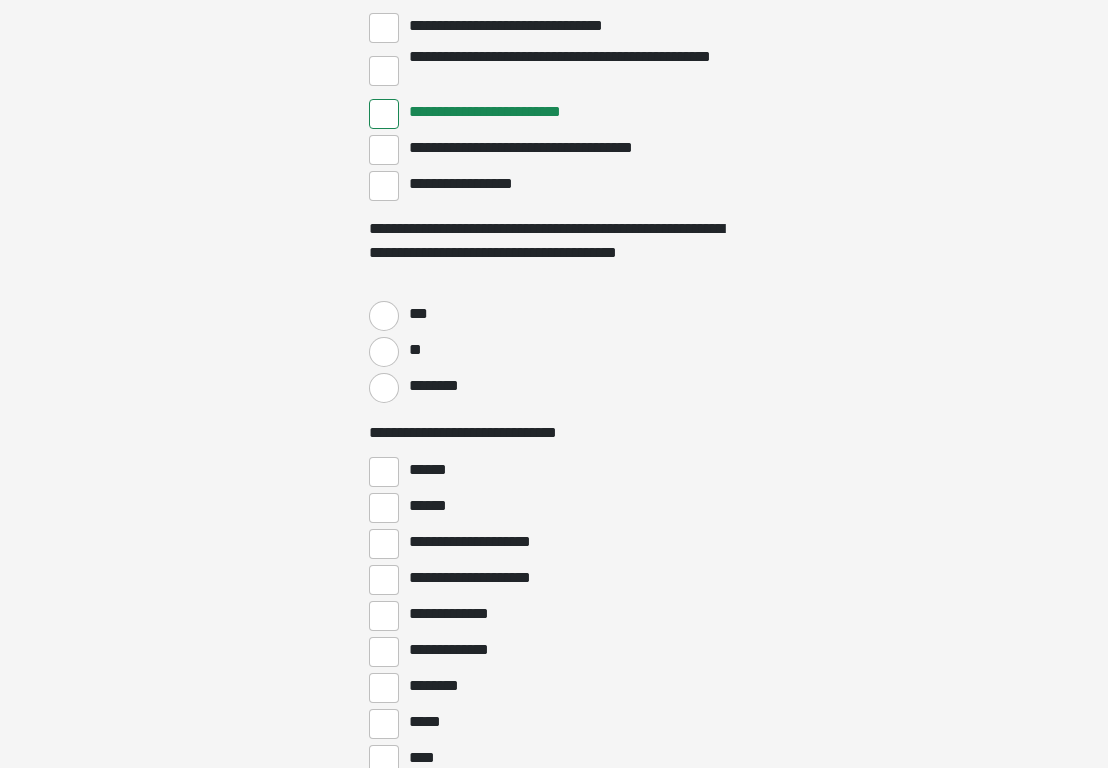 click on "**" at bounding box center [384, 352] 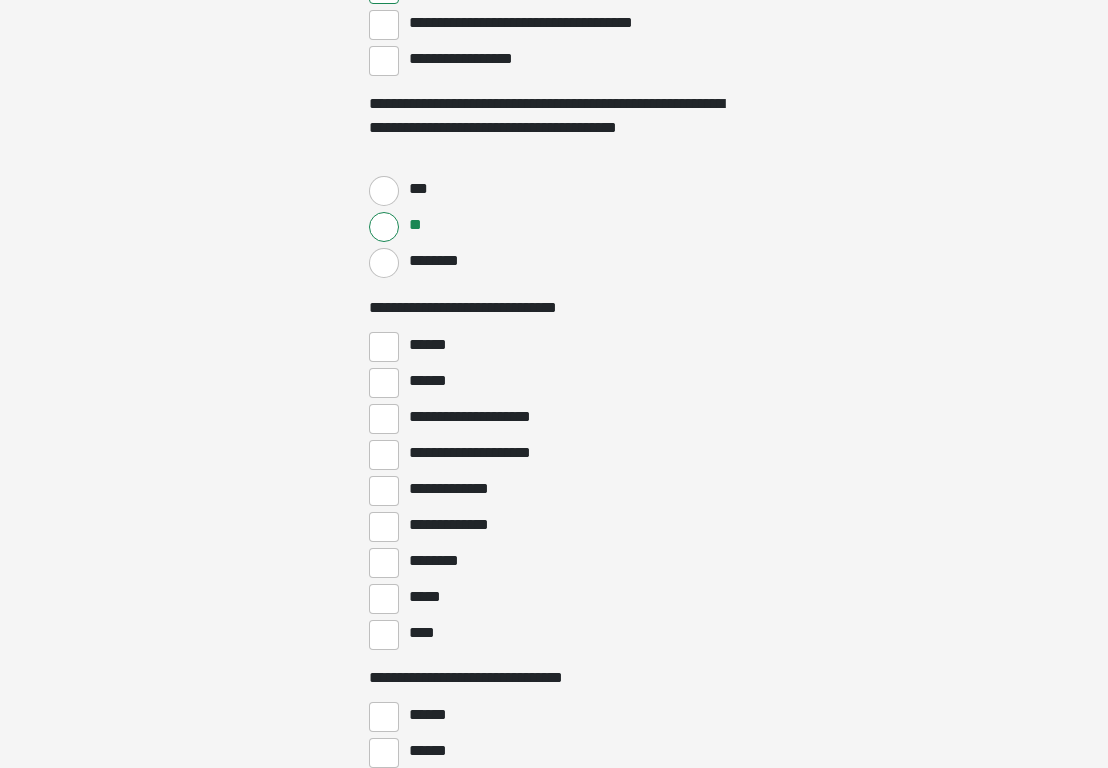 scroll, scrollTop: 5124, scrollLeft: 0, axis: vertical 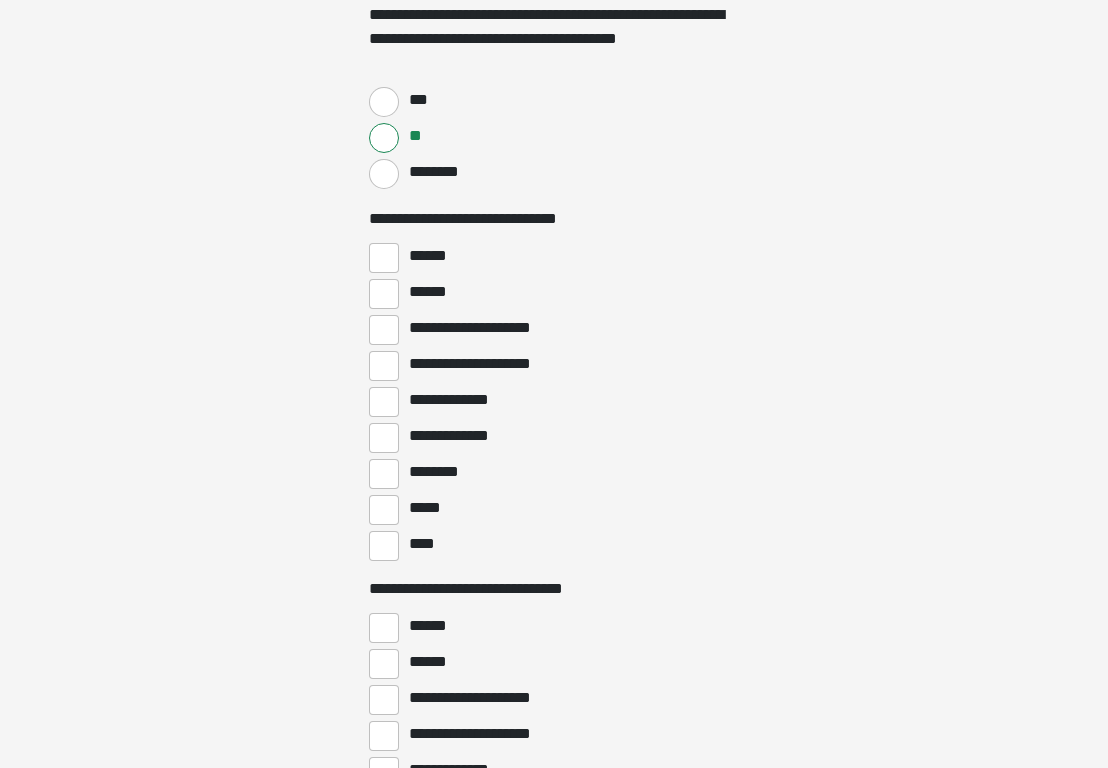 click on "****" at bounding box center (384, 546) 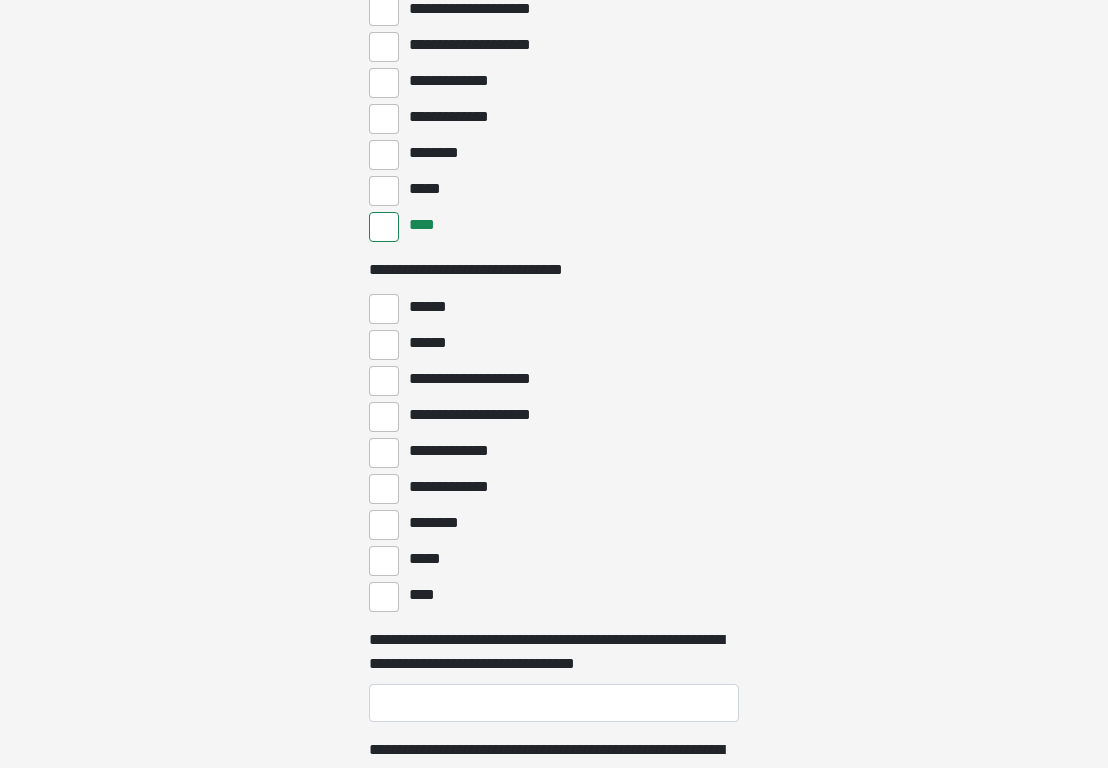 scroll, scrollTop: 5525, scrollLeft: 0, axis: vertical 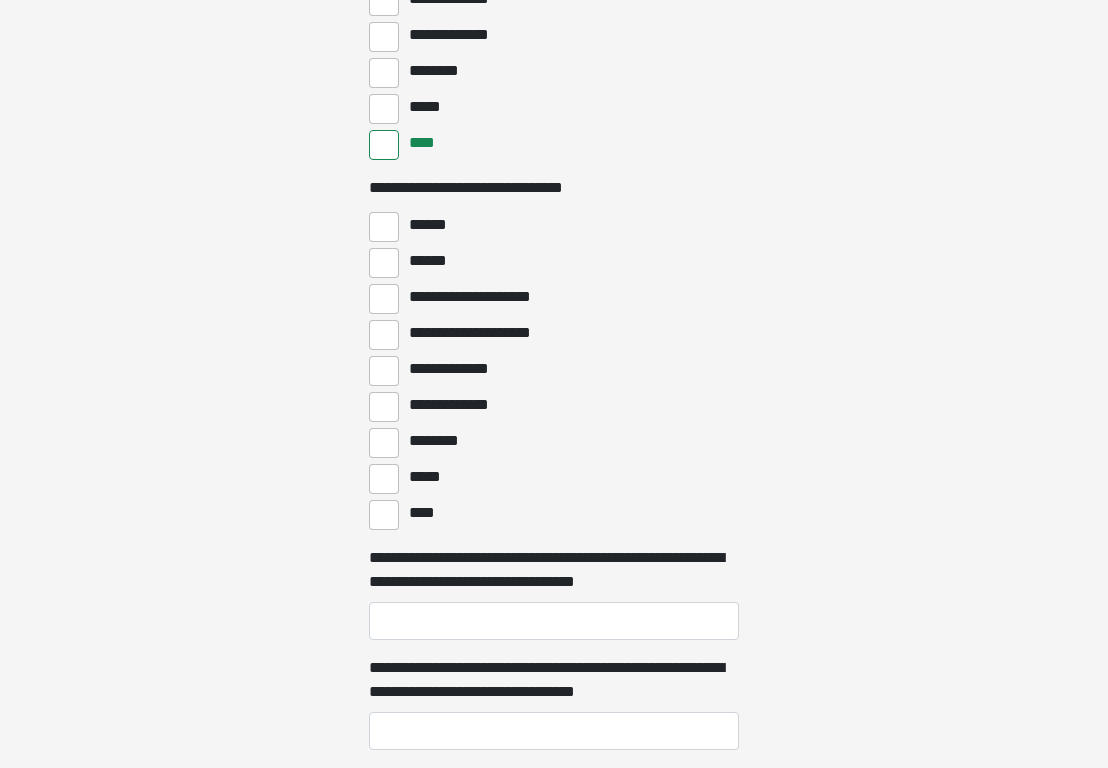 click on "****" at bounding box center [384, 515] 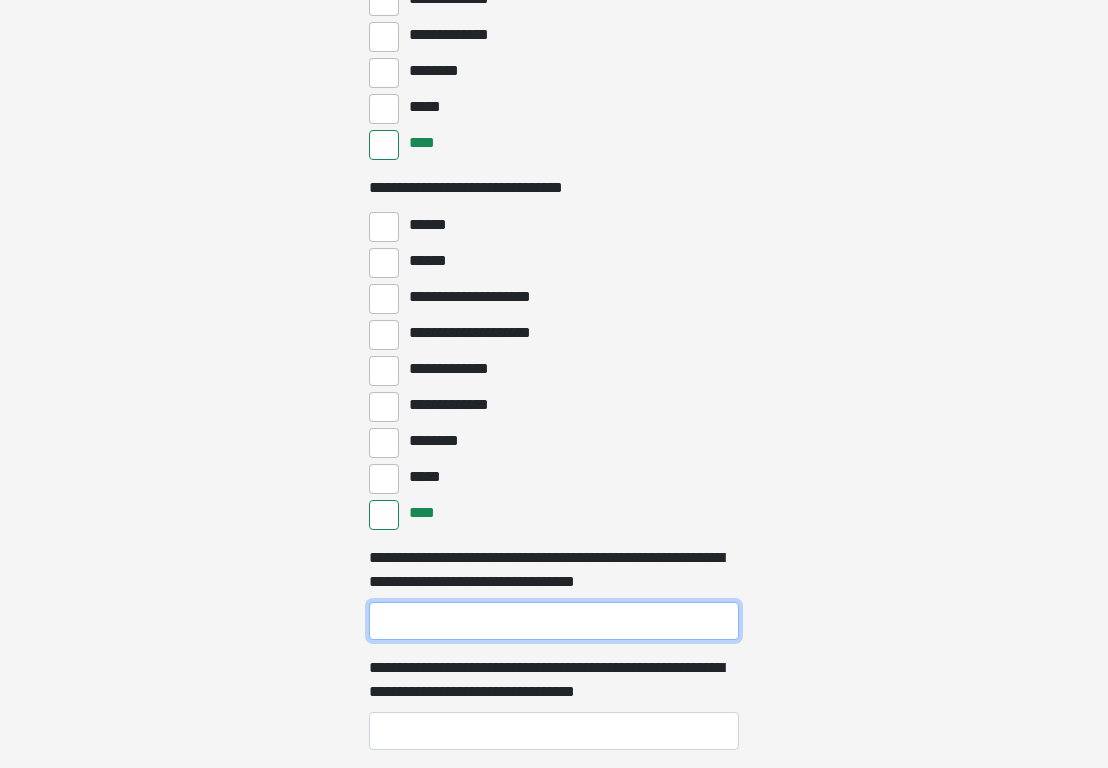 click on "**********" at bounding box center [554, 621] 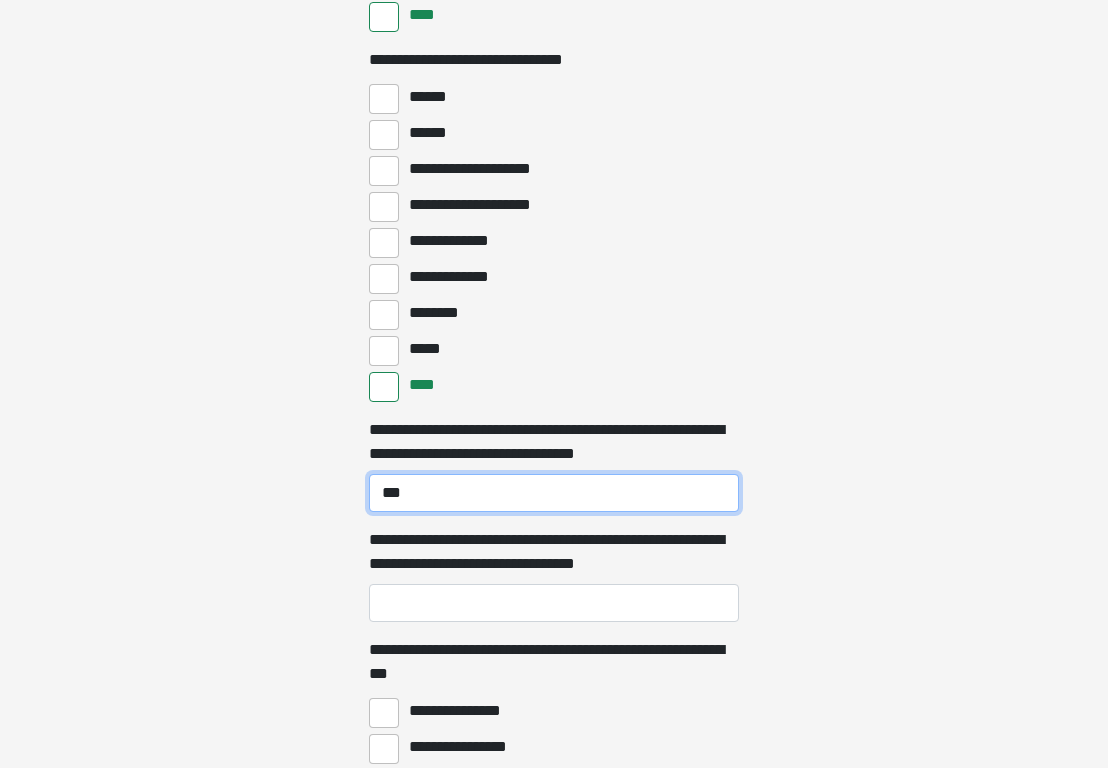 scroll, scrollTop: 5659, scrollLeft: 0, axis: vertical 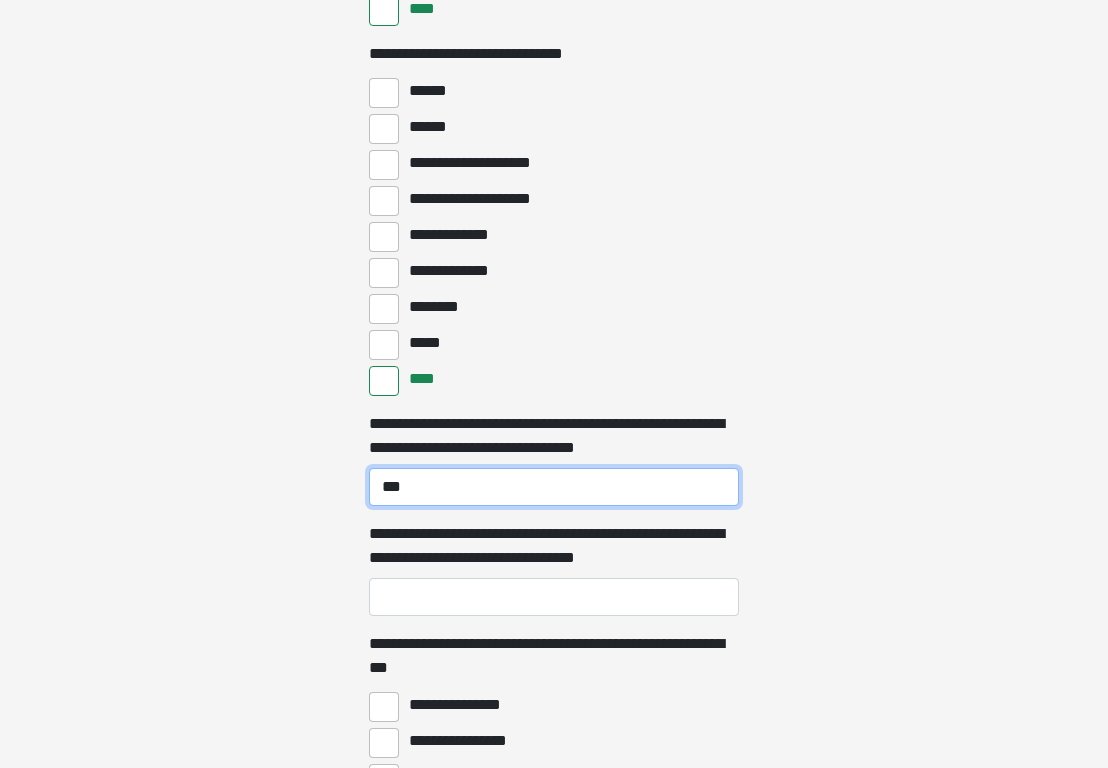 type on "***" 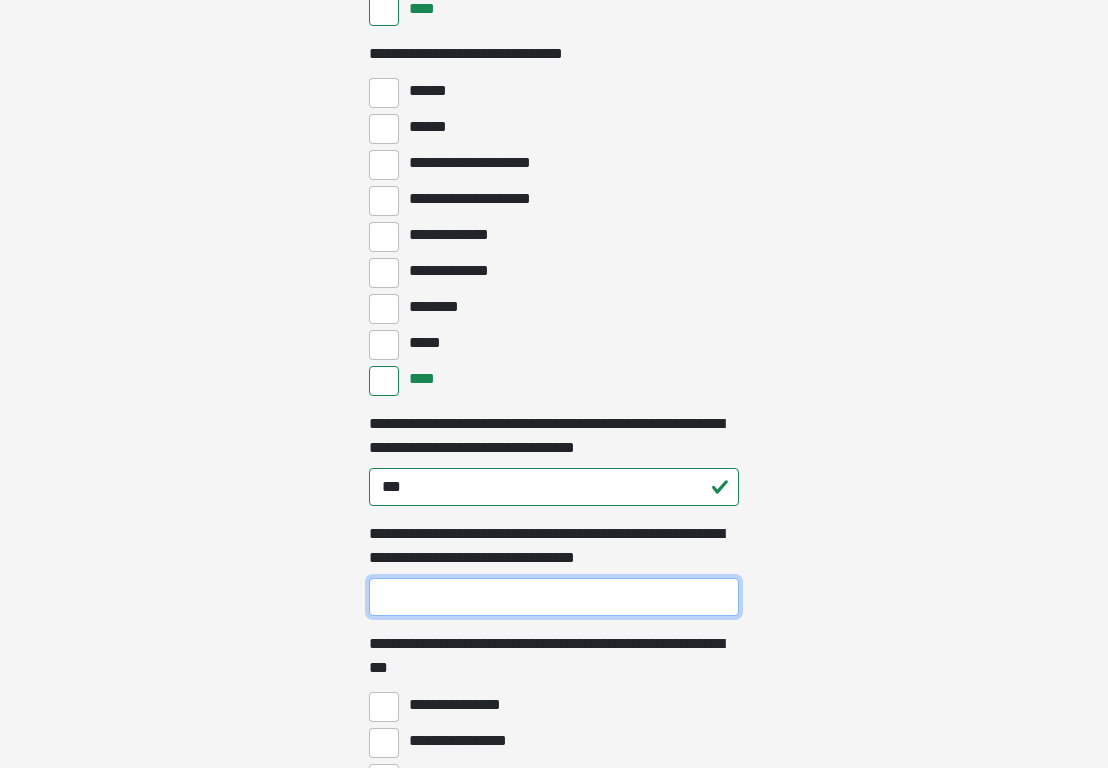 click on "**********" at bounding box center [554, 597] 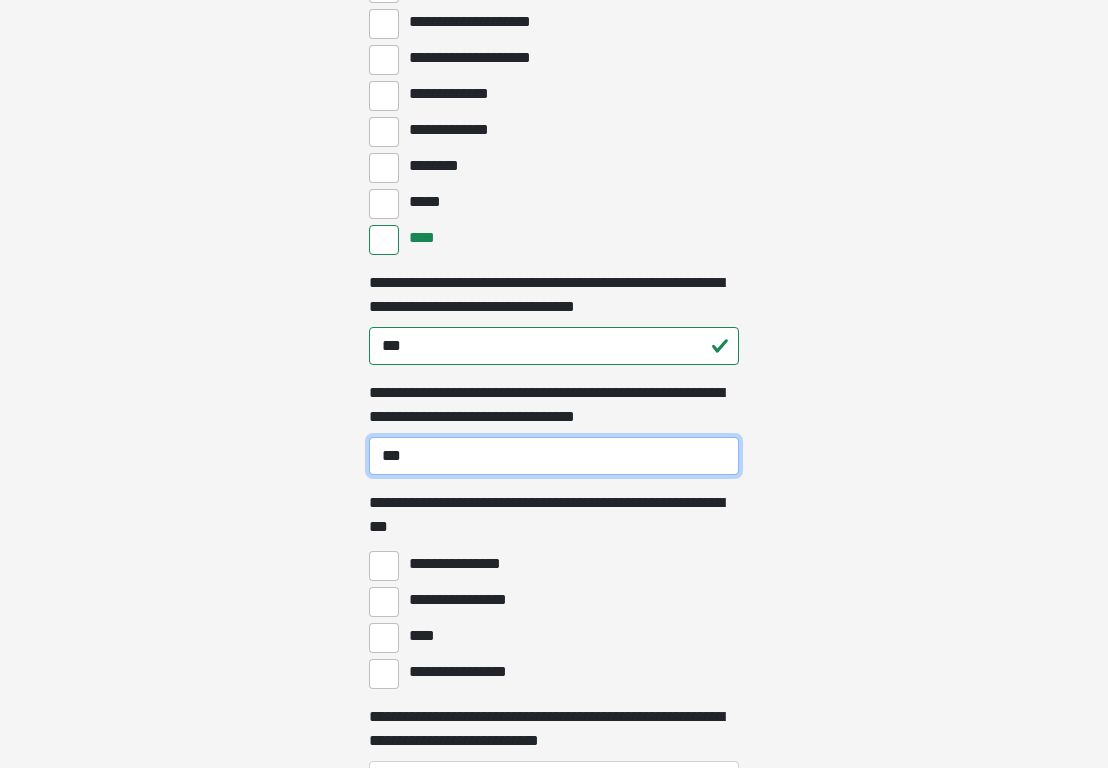 scroll, scrollTop: 5804, scrollLeft: 0, axis: vertical 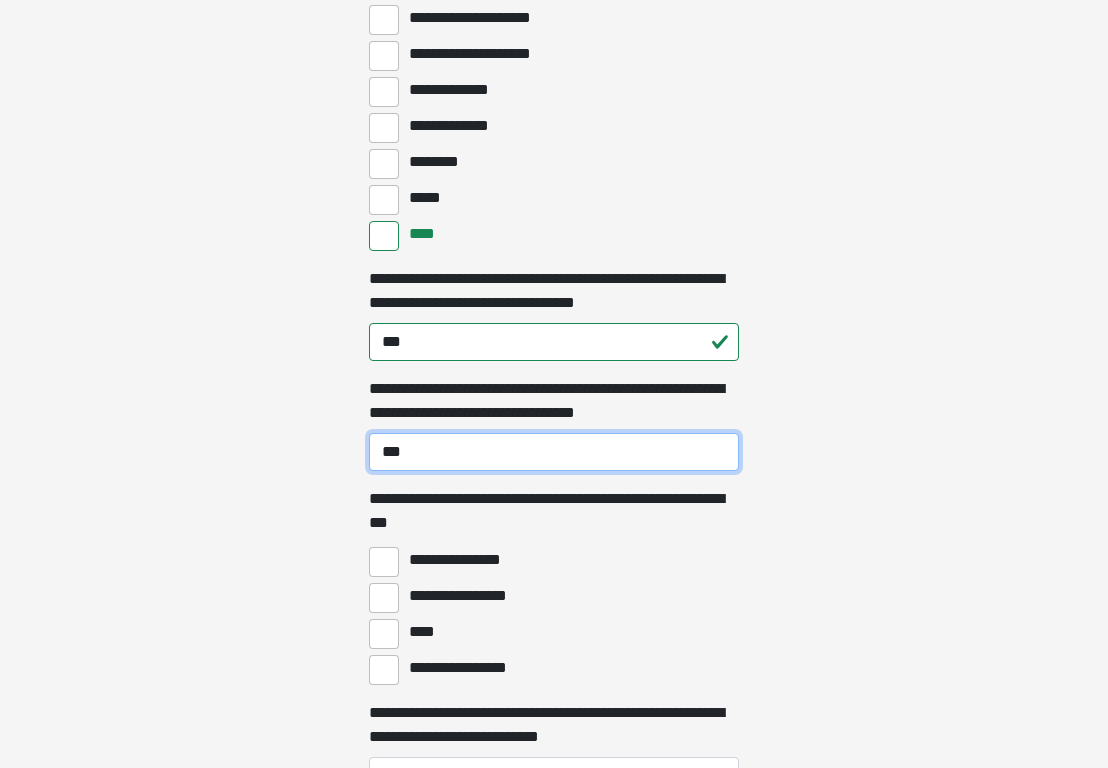 type on "***" 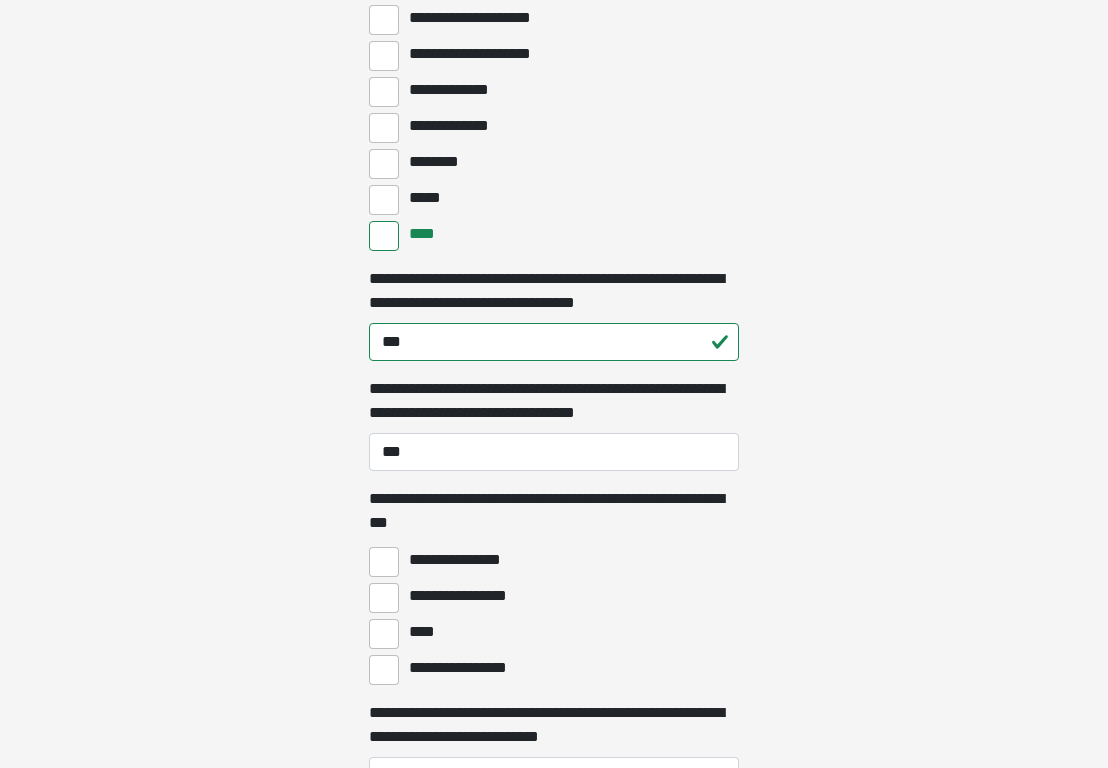 click on "****" at bounding box center [384, 634] 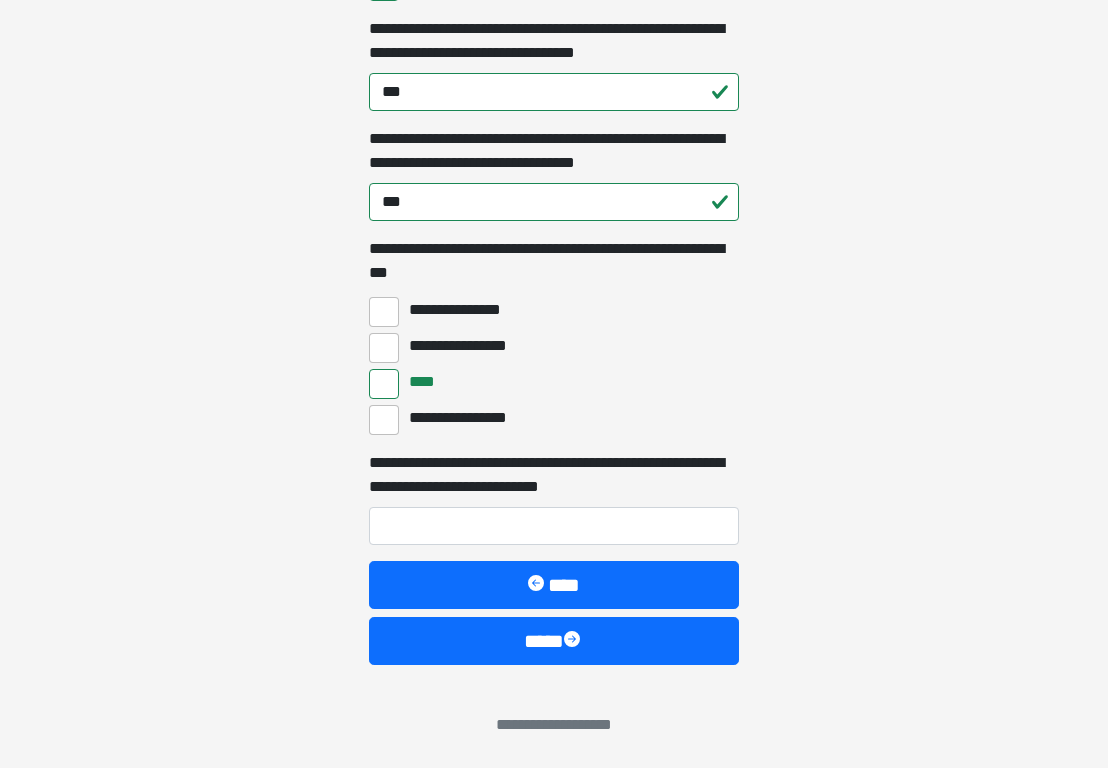 scroll, scrollTop: 6054, scrollLeft: 0, axis: vertical 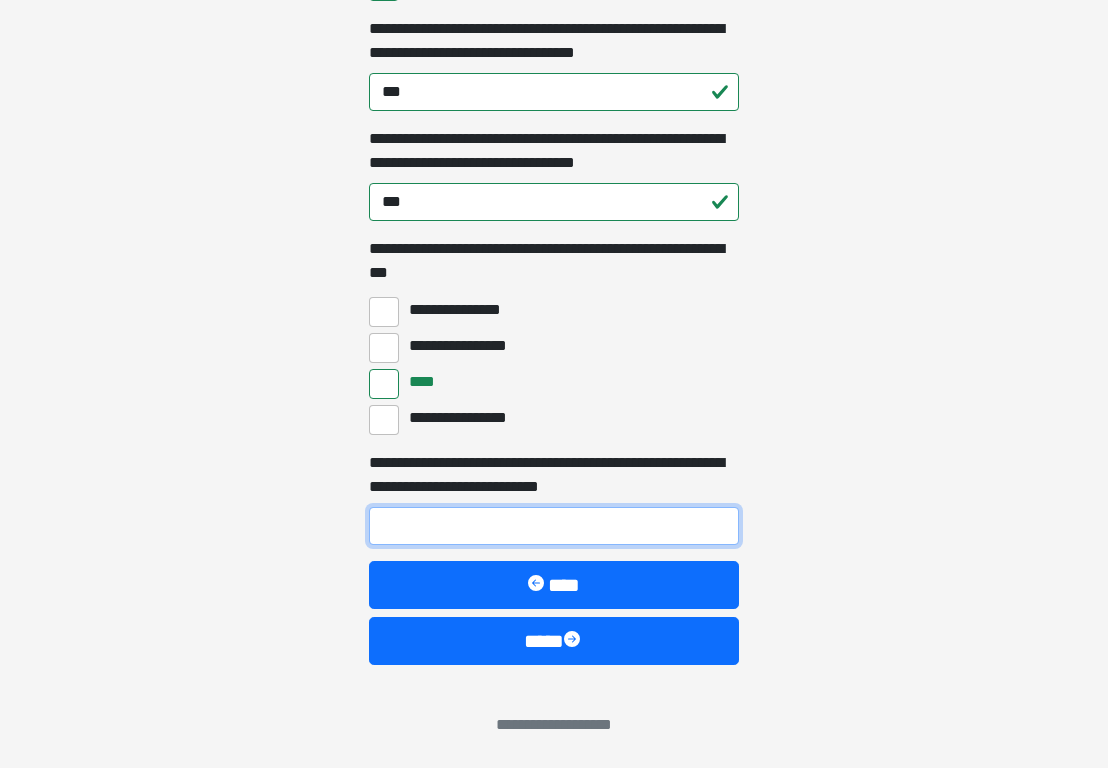 click on "**********" at bounding box center [554, 526] 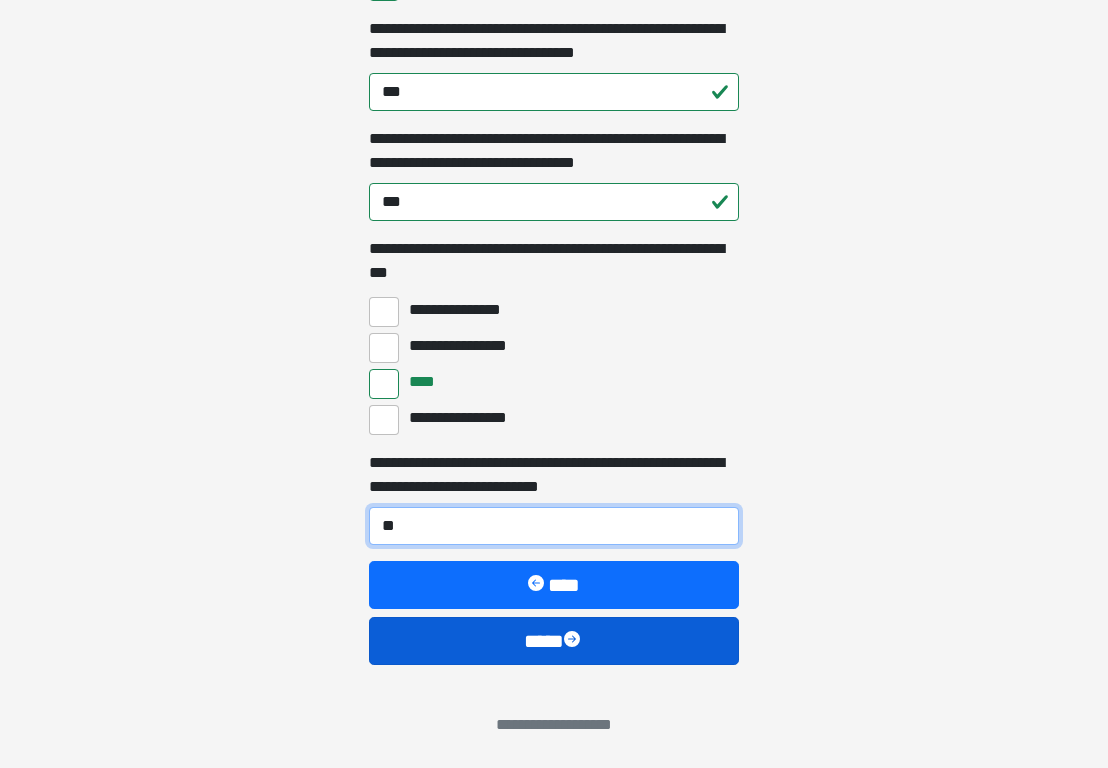 type on "**" 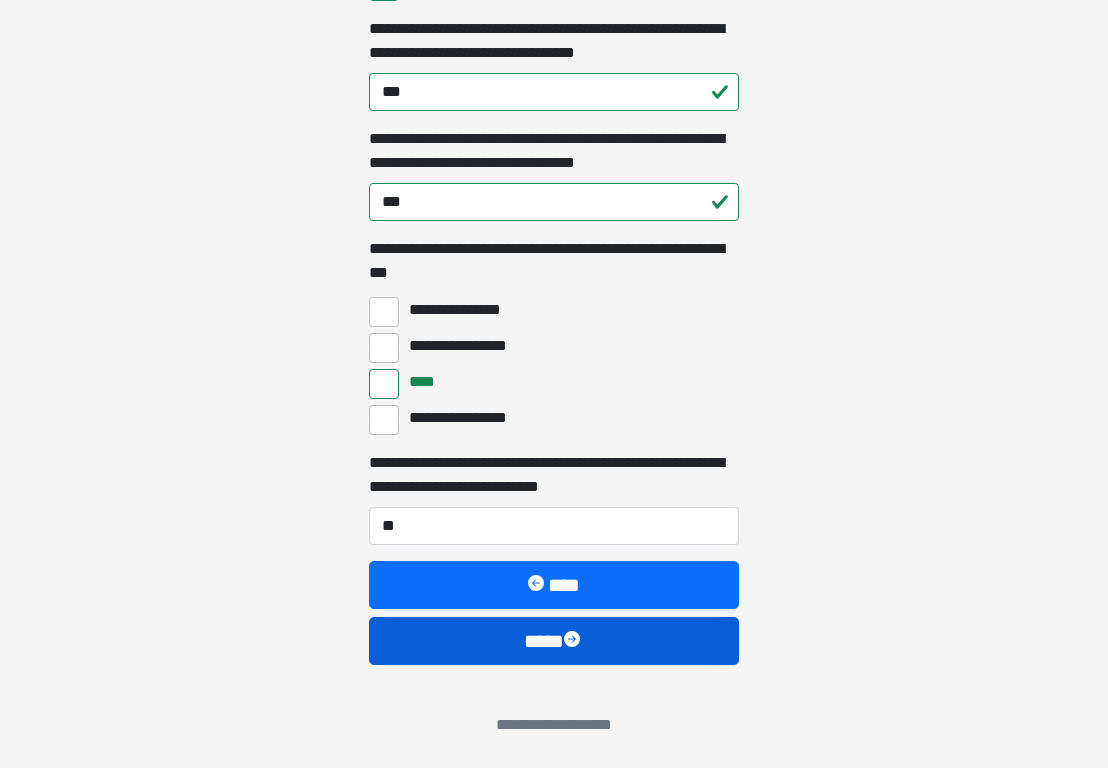click on "****" at bounding box center [554, 641] 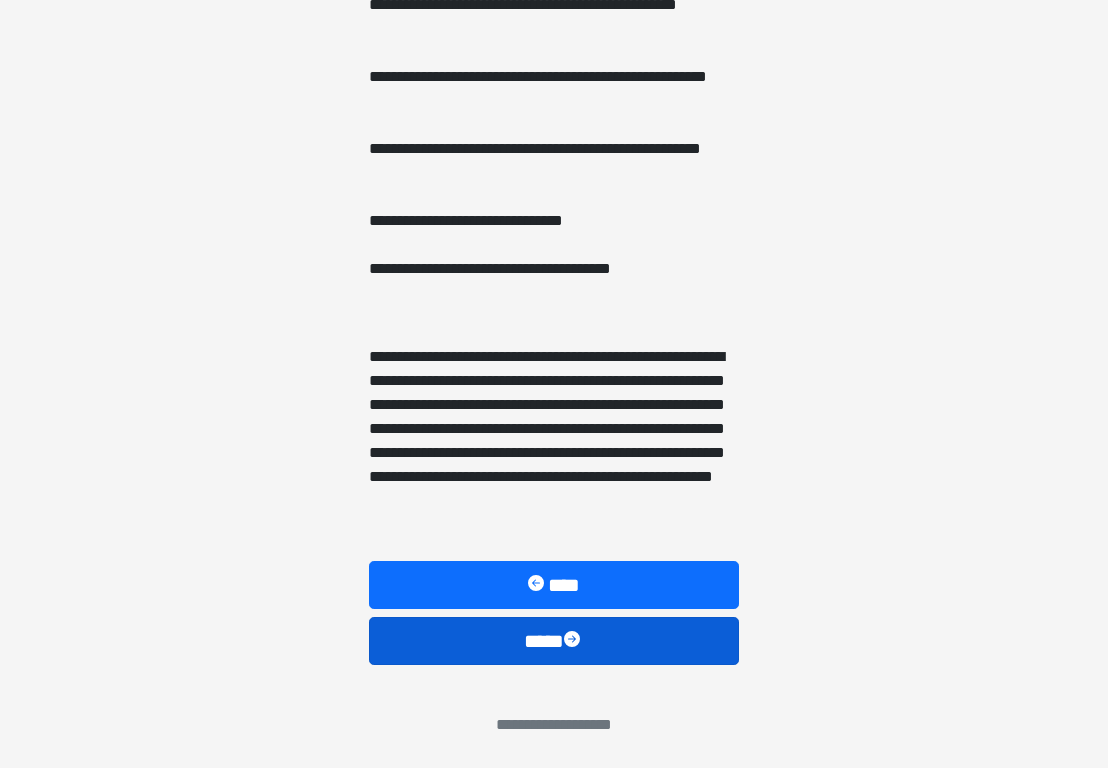 scroll, scrollTop: 1458, scrollLeft: 0, axis: vertical 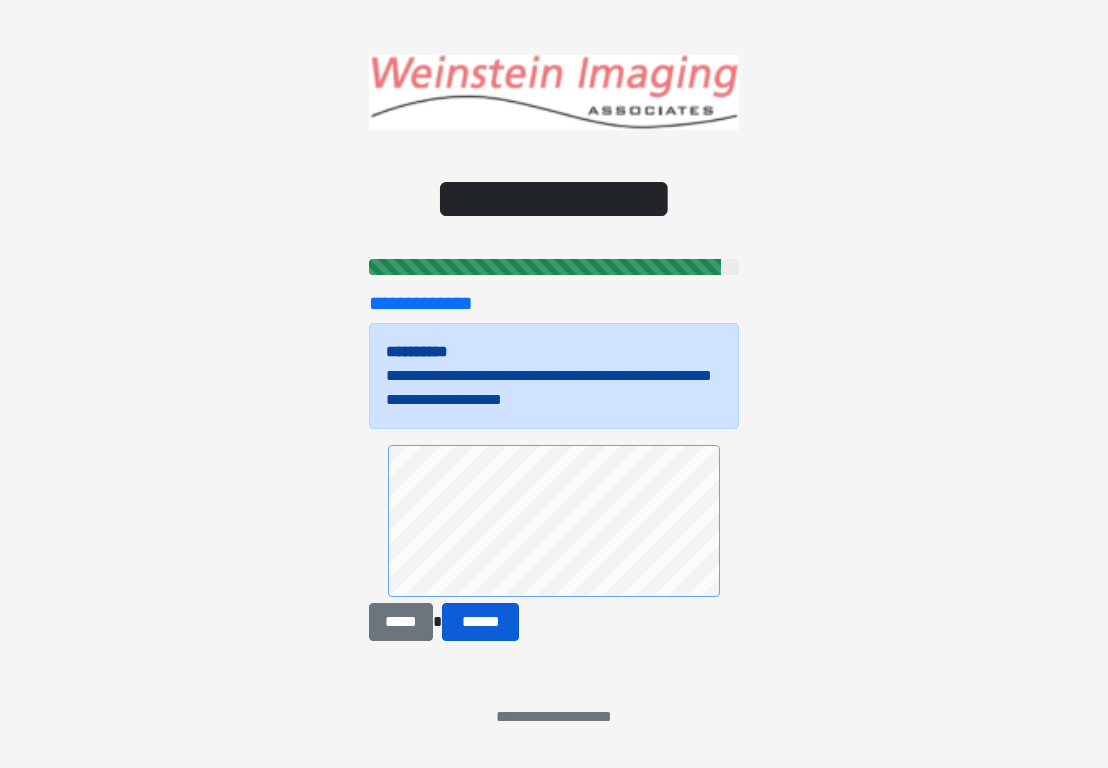 click on "******" at bounding box center [480, 622] 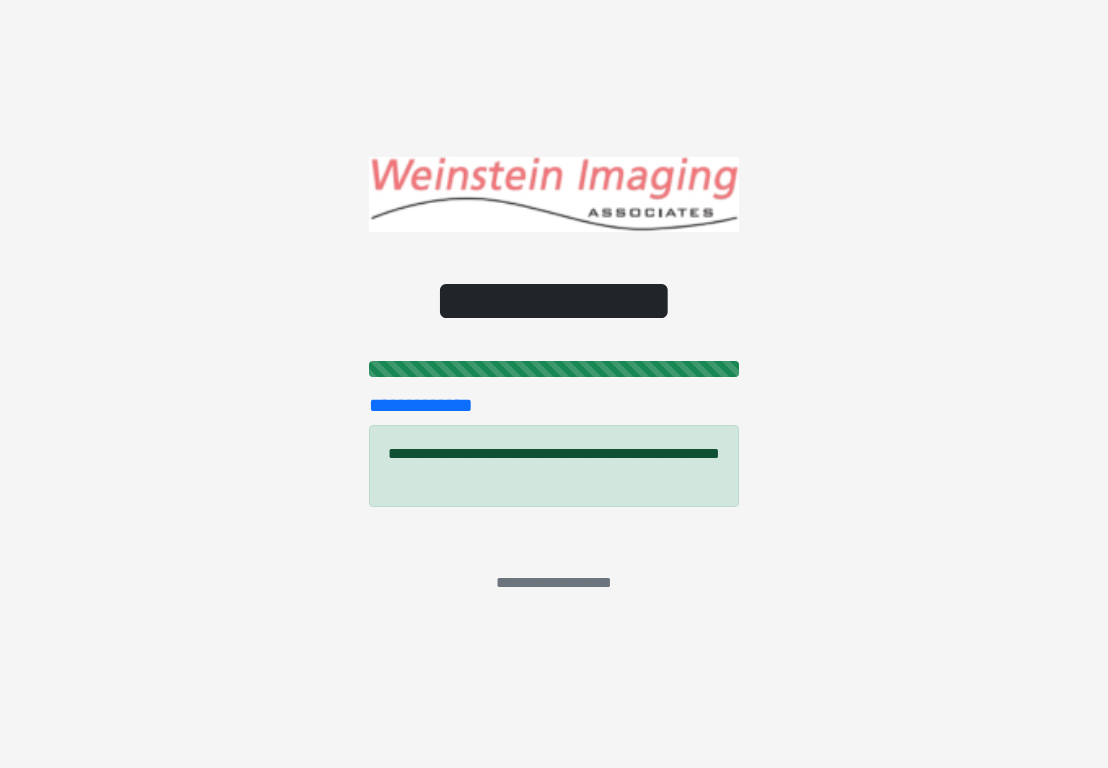 scroll, scrollTop: 0, scrollLeft: 0, axis: both 